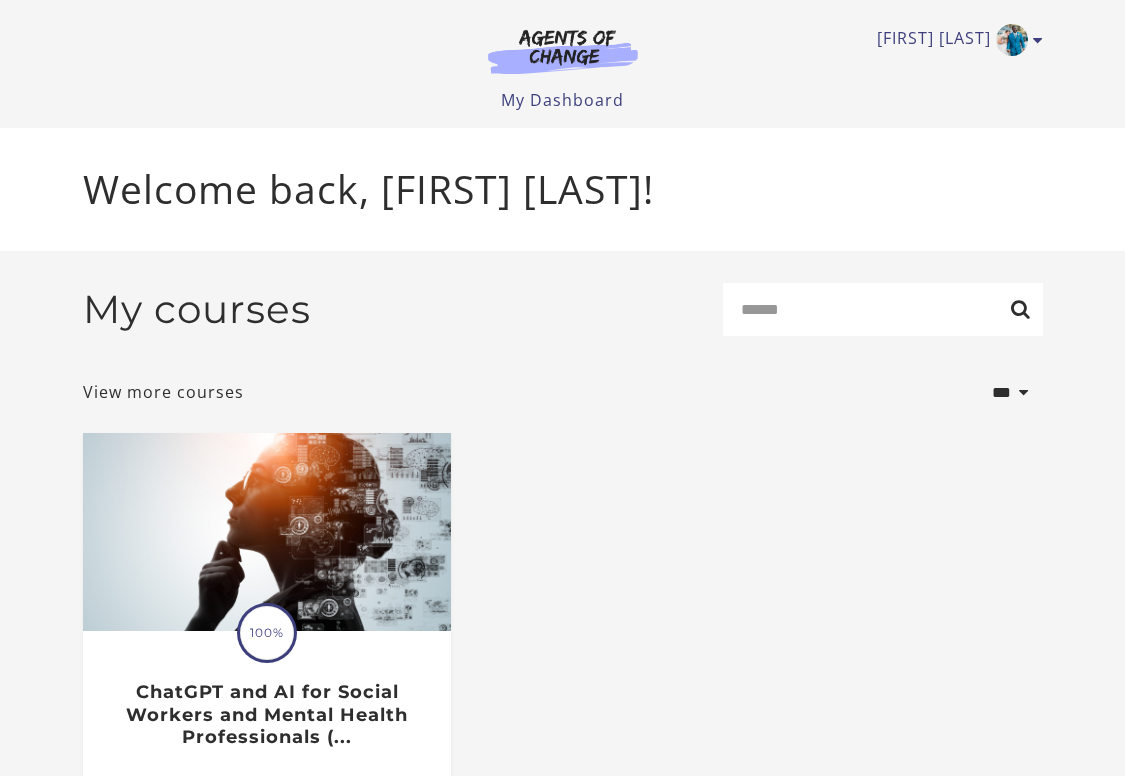 scroll, scrollTop: 0, scrollLeft: 0, axis: both 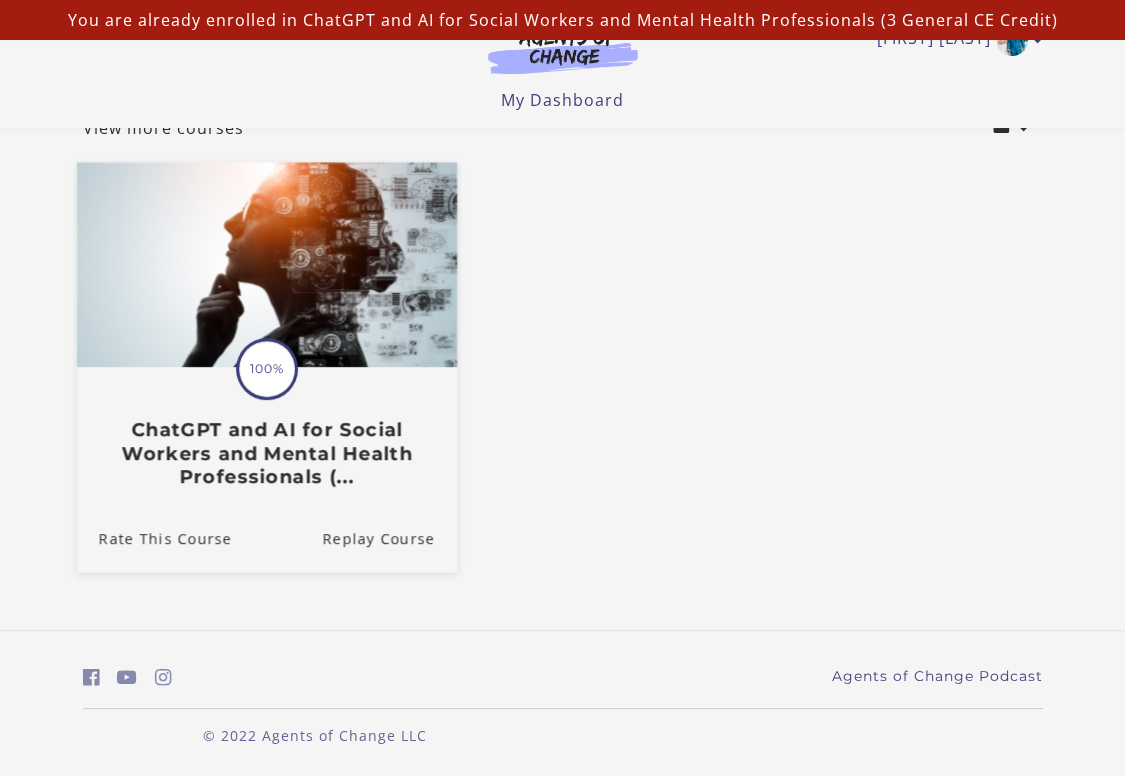 click at bounding box center (266, 265) 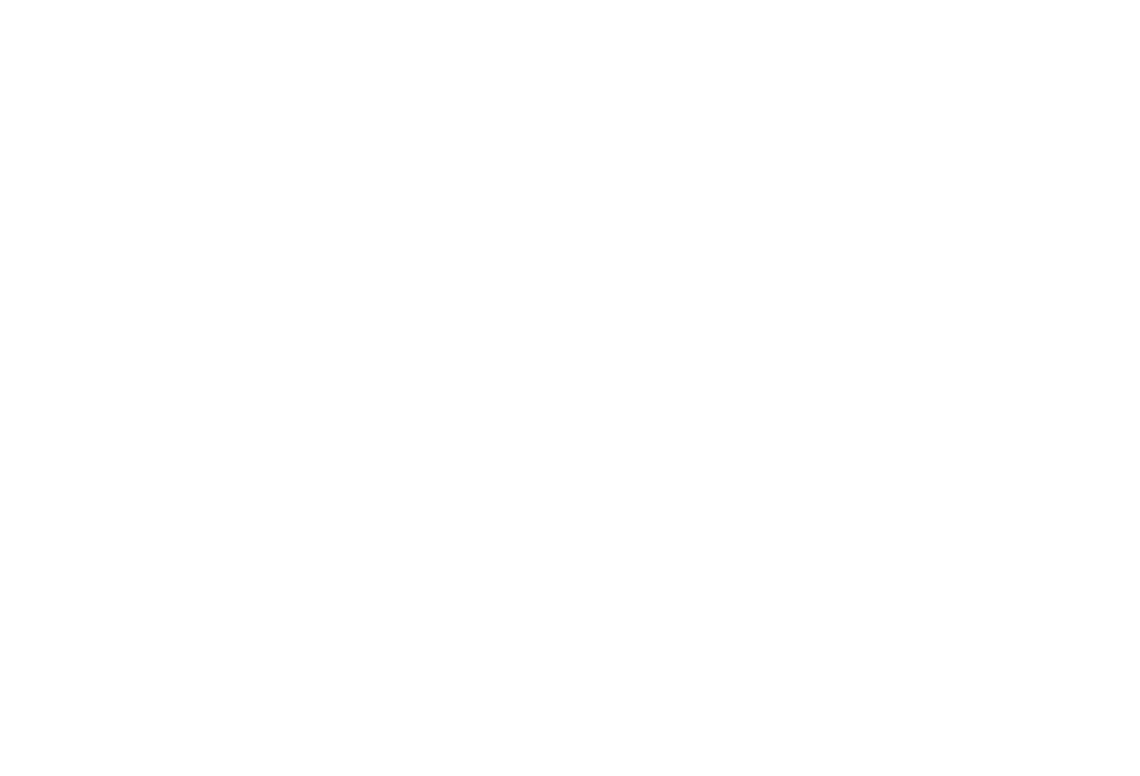 scroll, scrollTop: 0, scrollLeft: 0, axis: both 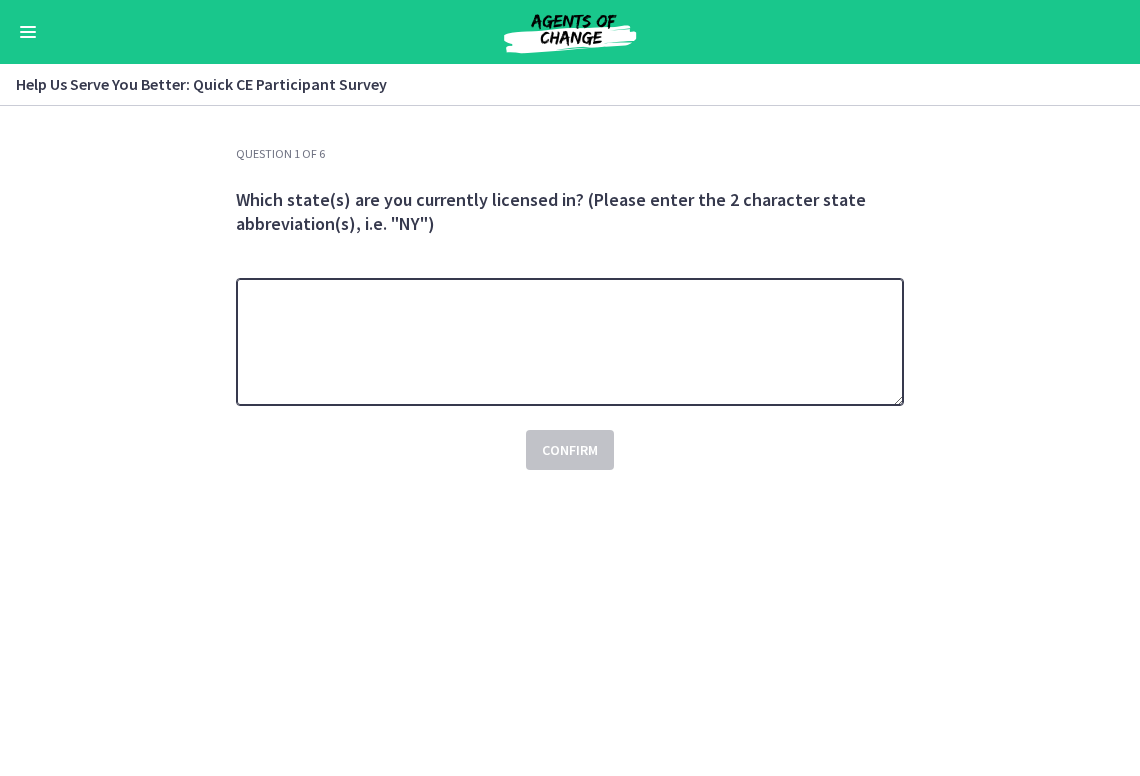 click at bounding box center [570, 342] 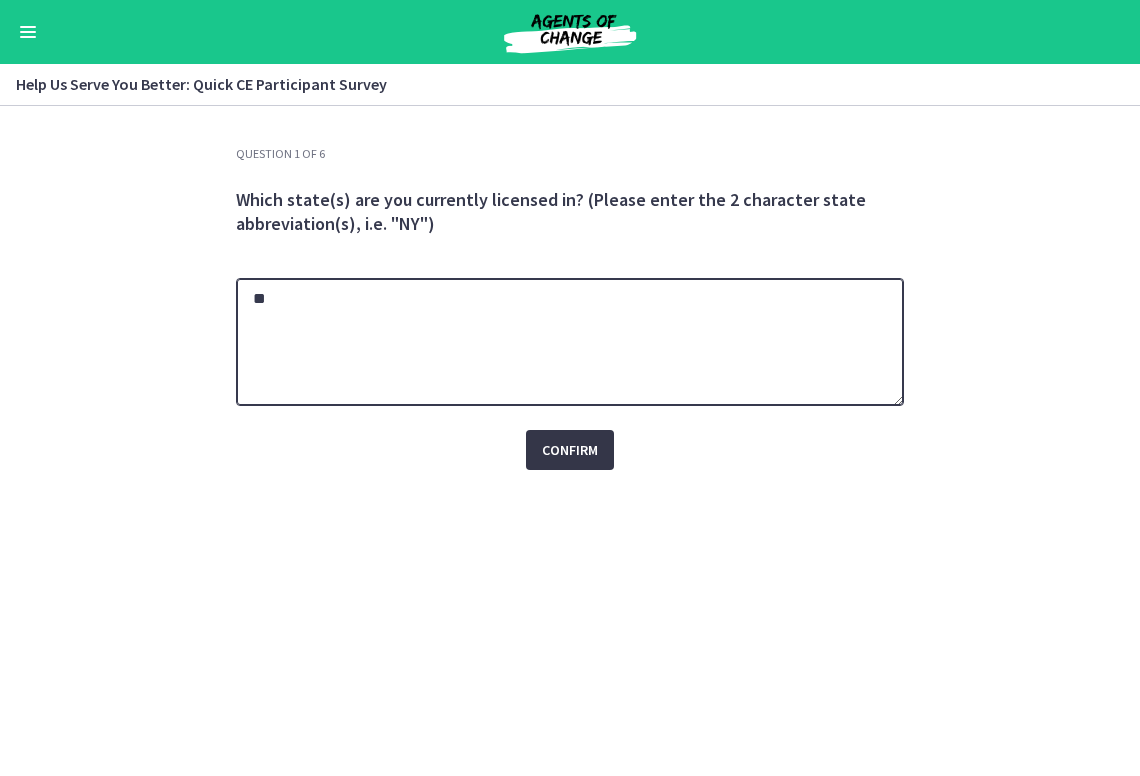 type on "**" 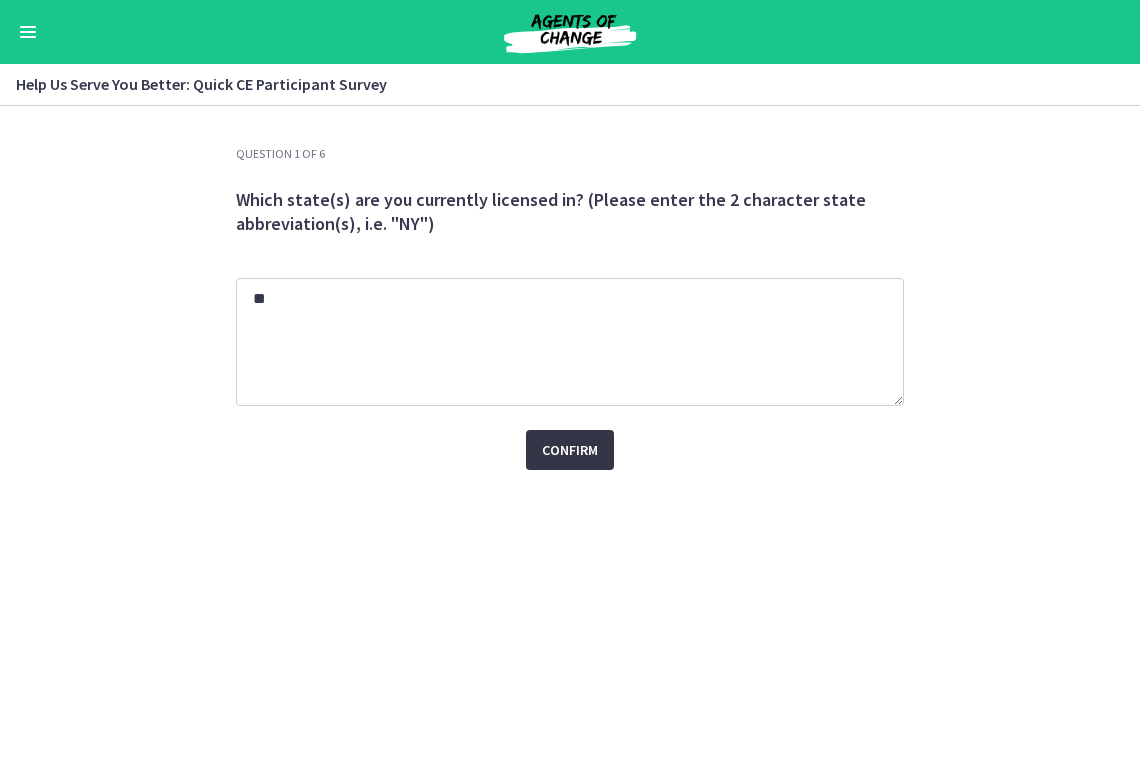 click on "Confirm" at bounding box center [570, 450] 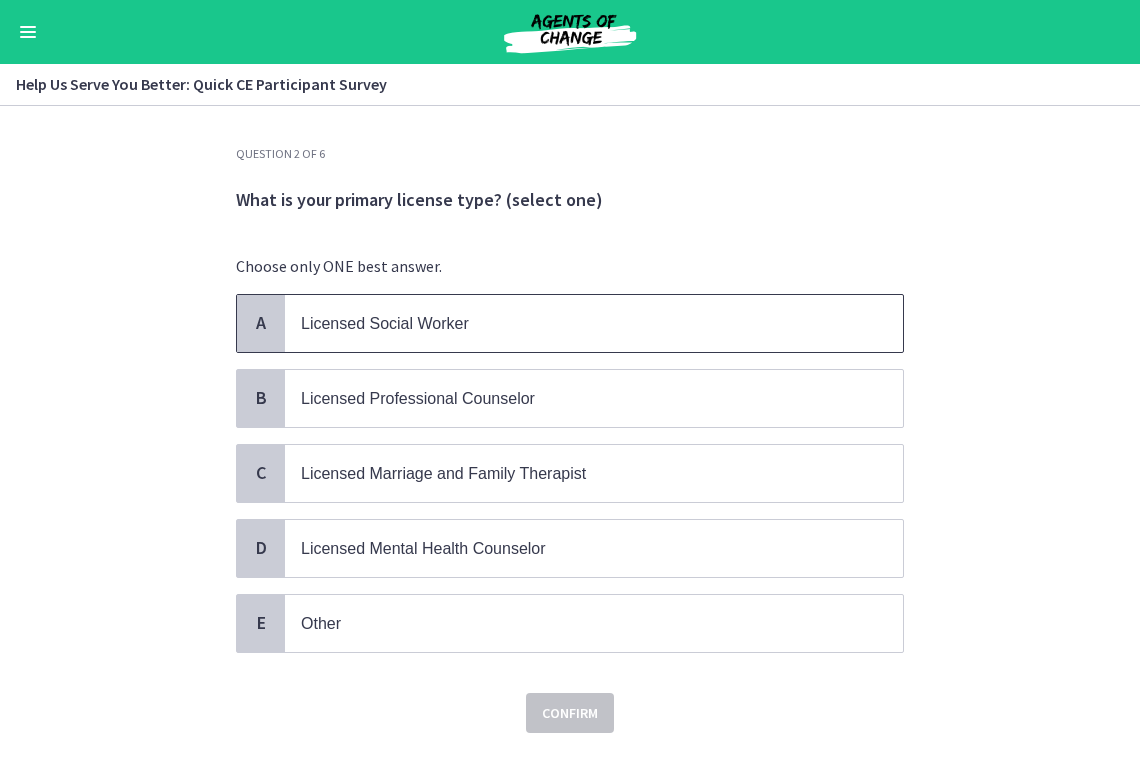 click on "Licensed Social Worker" at bounding box center [594, 323] 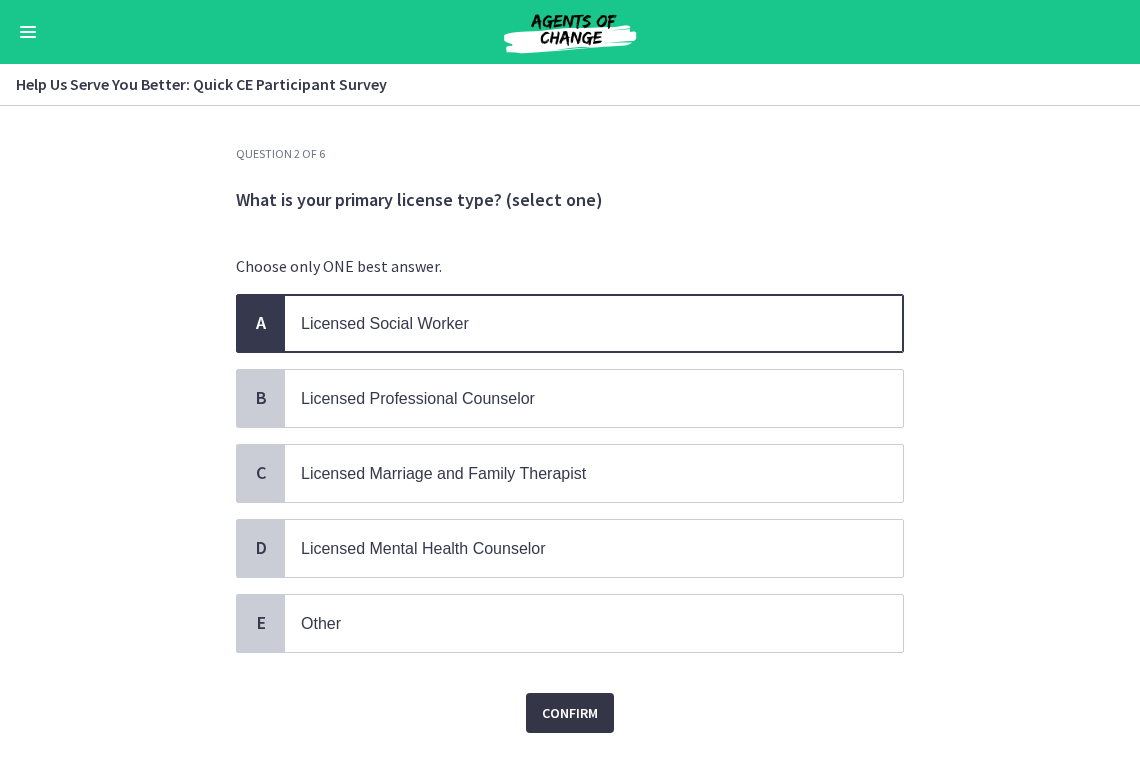 click on "Confirm" at bounding box center [570, 713] 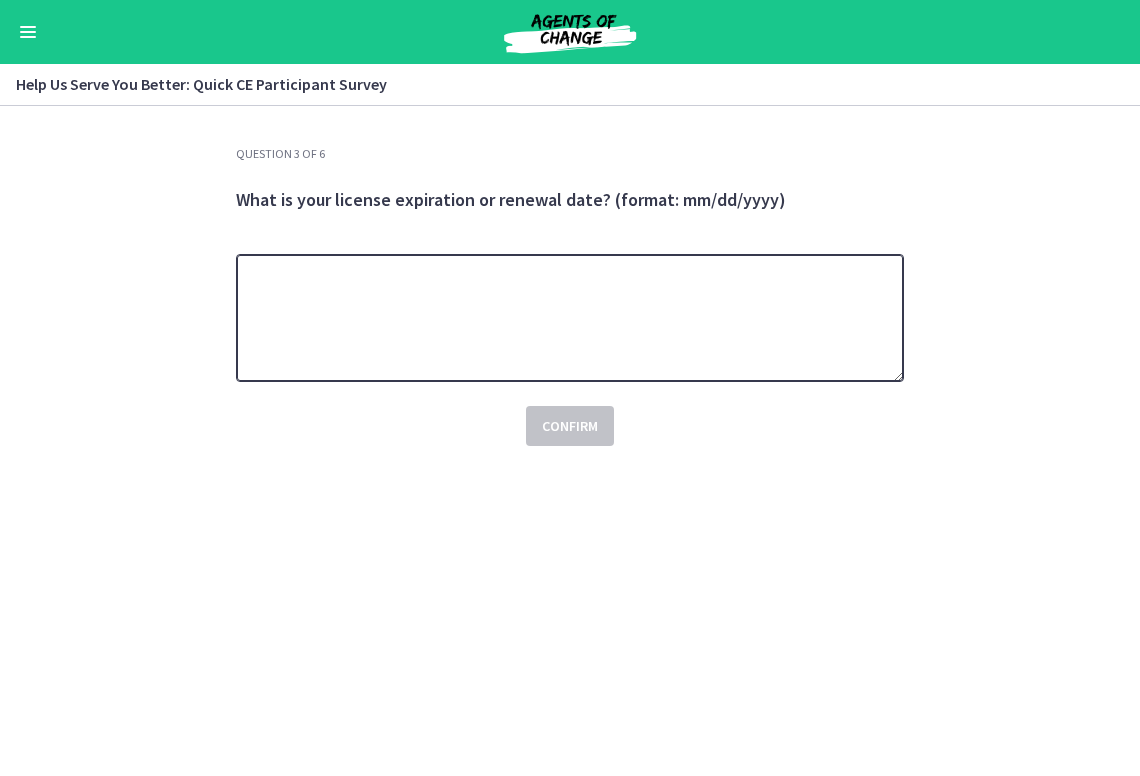 click at bounding box center [570, 318] 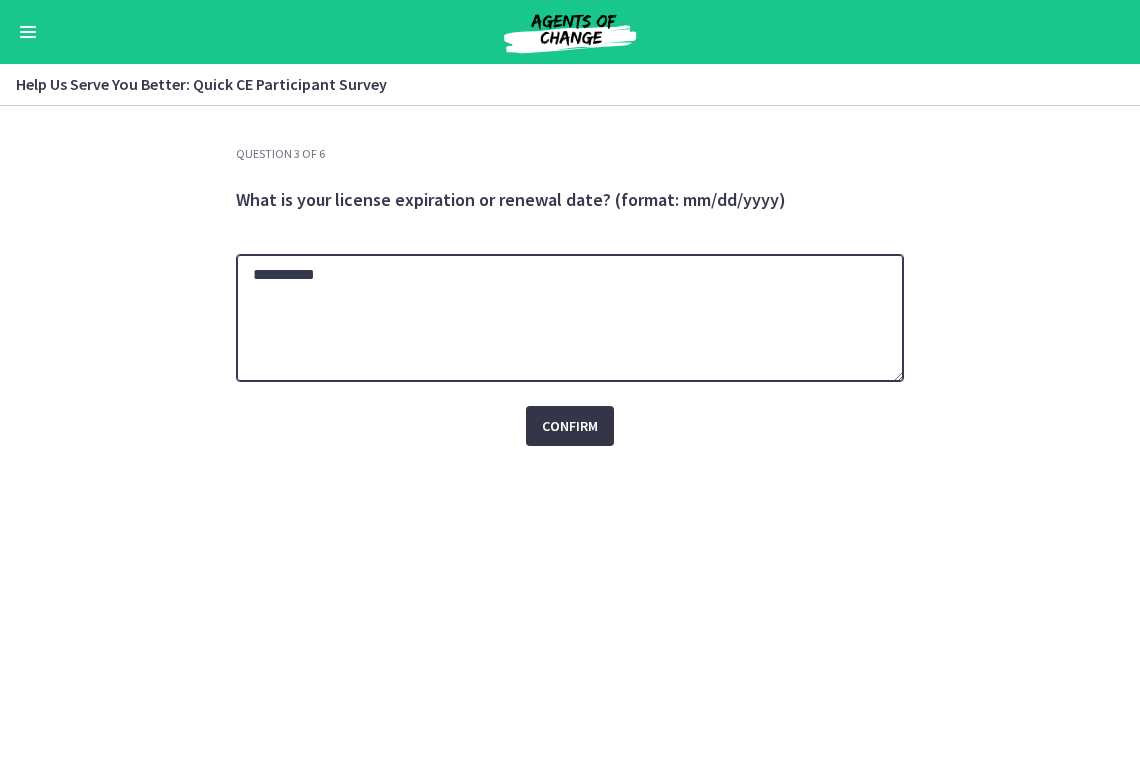 type on "**********" 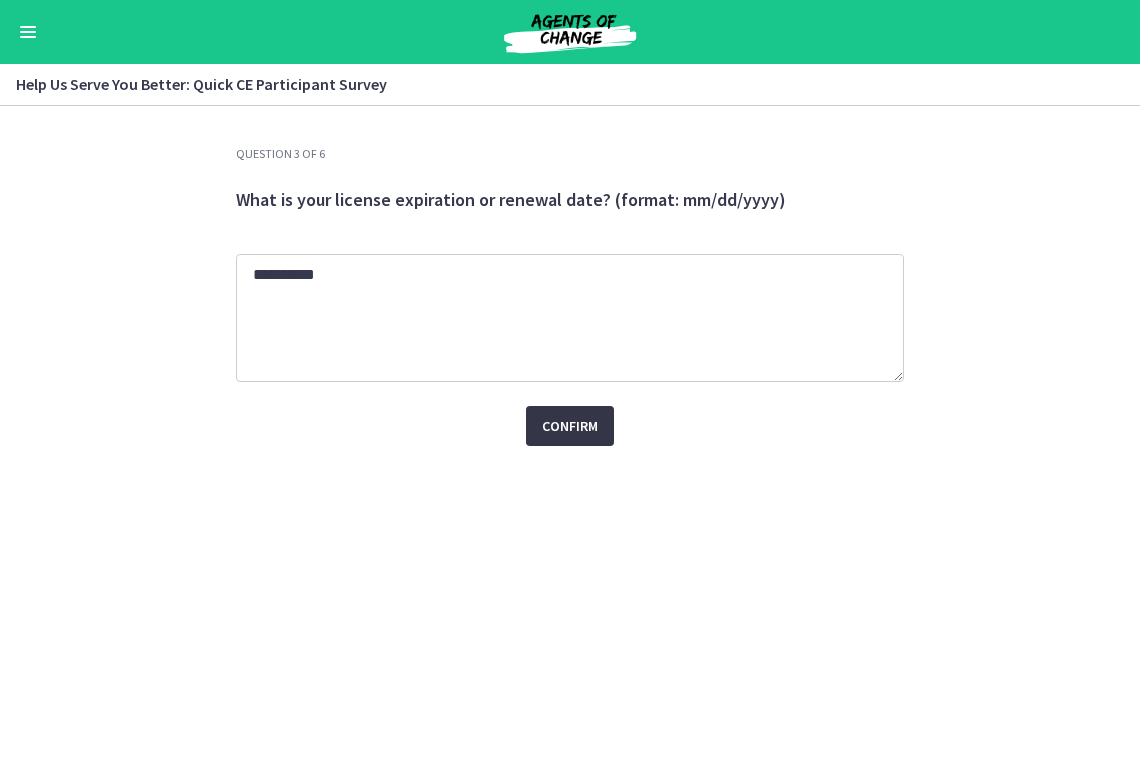 click on "Confirm" at bounding box center (570, 426) 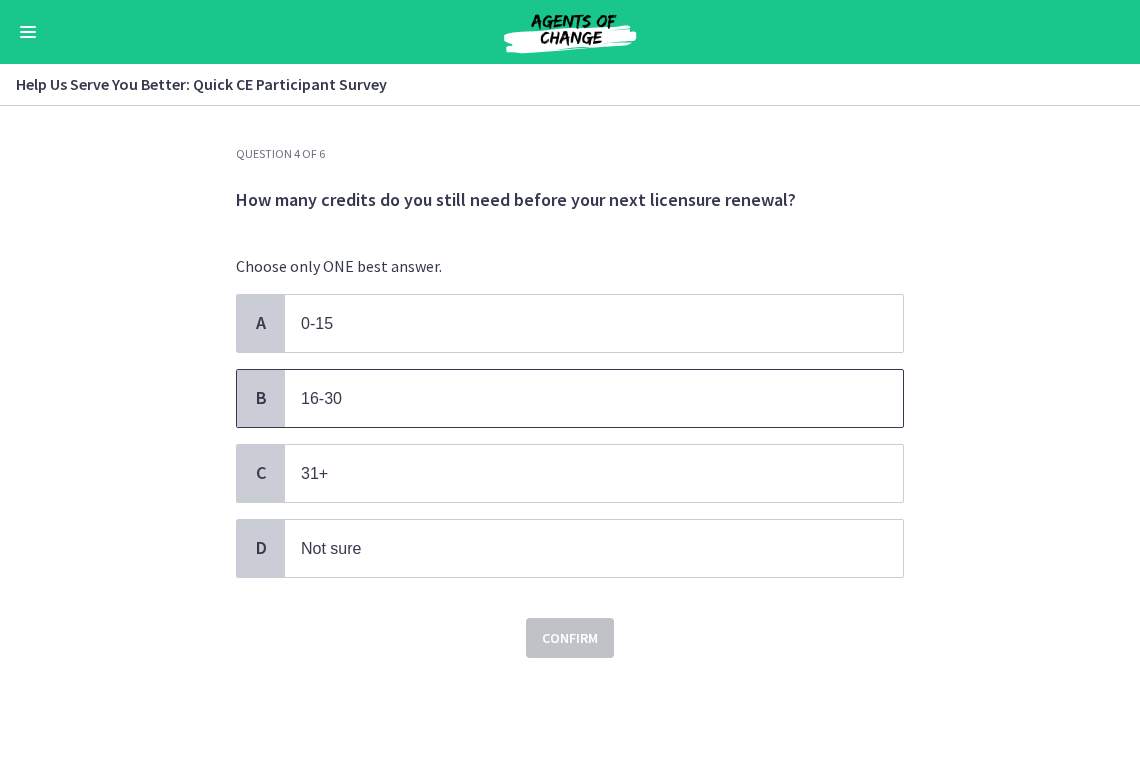 click on "16-30" at bounding box center [574, 398] 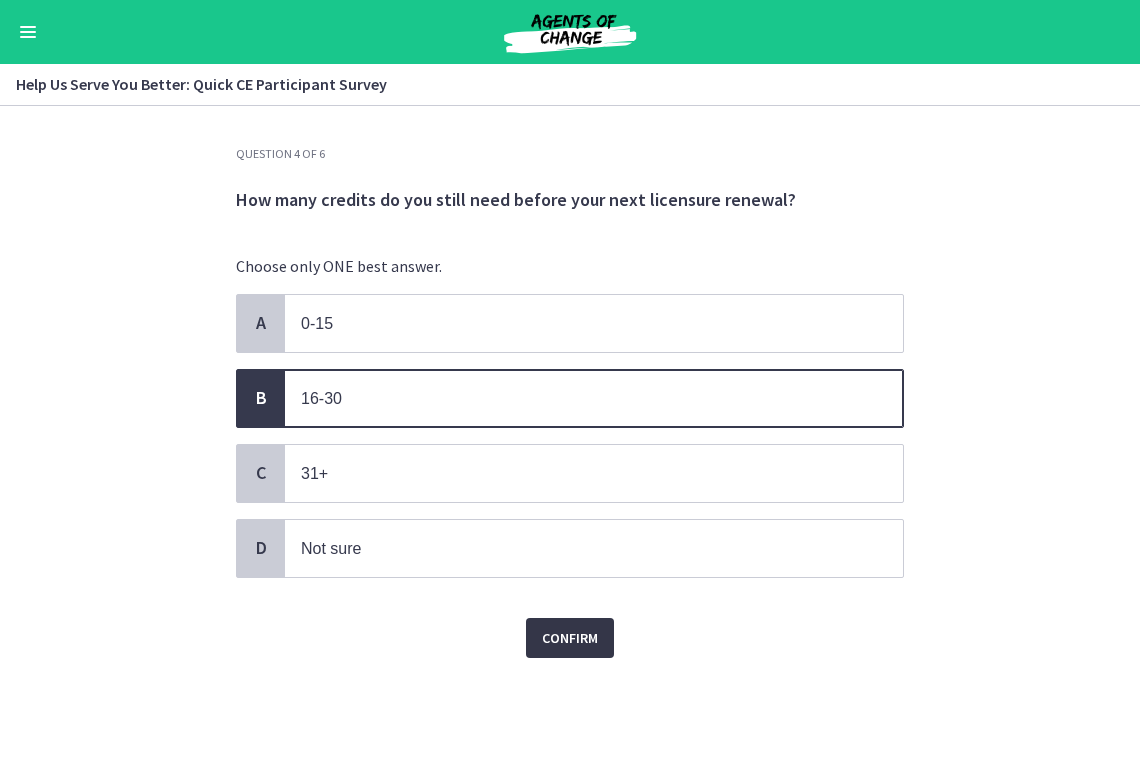 click on "Confirm" at bounding box center (570, 638) 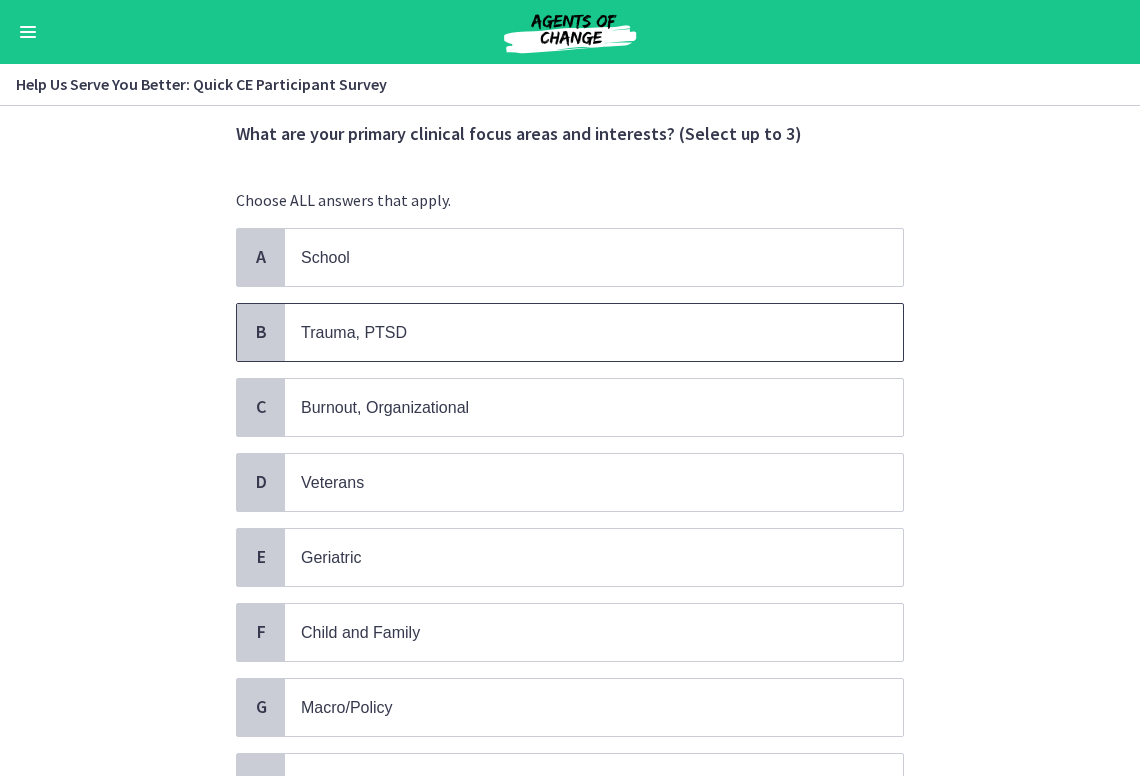 scroll, scrollTop: 765, scrollLeft: 0, axis: vertical 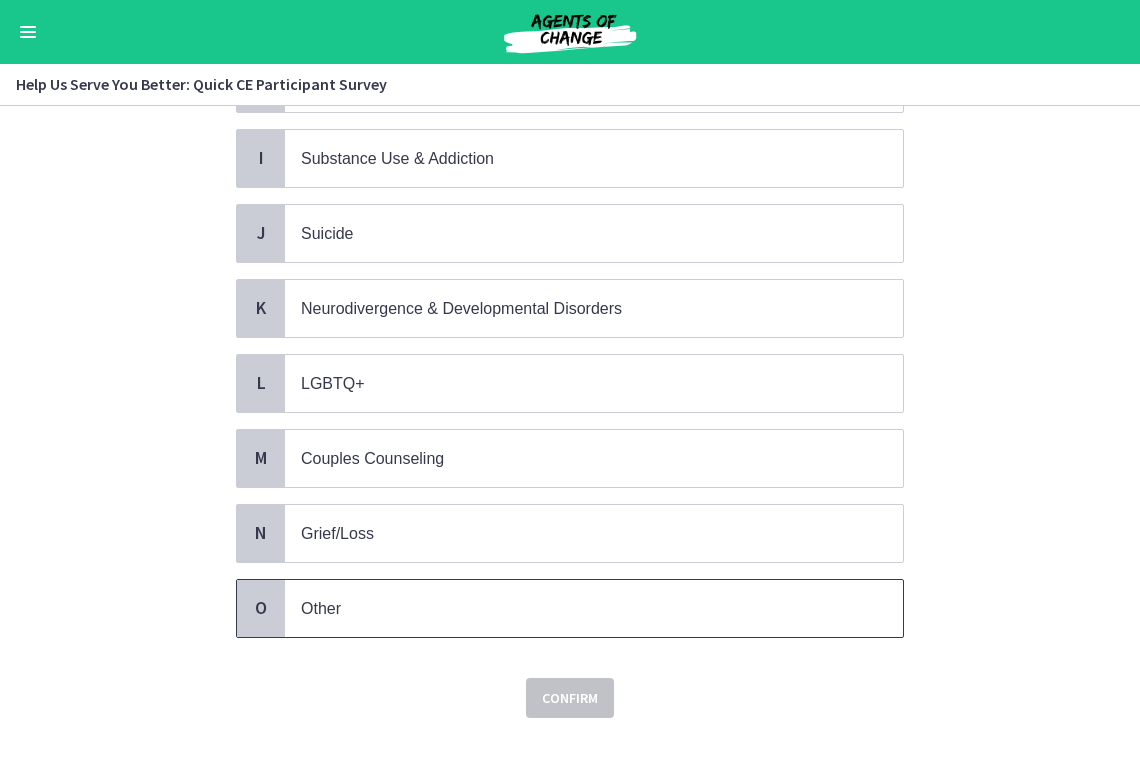 click on "Other" at bounding box center [574, 608] 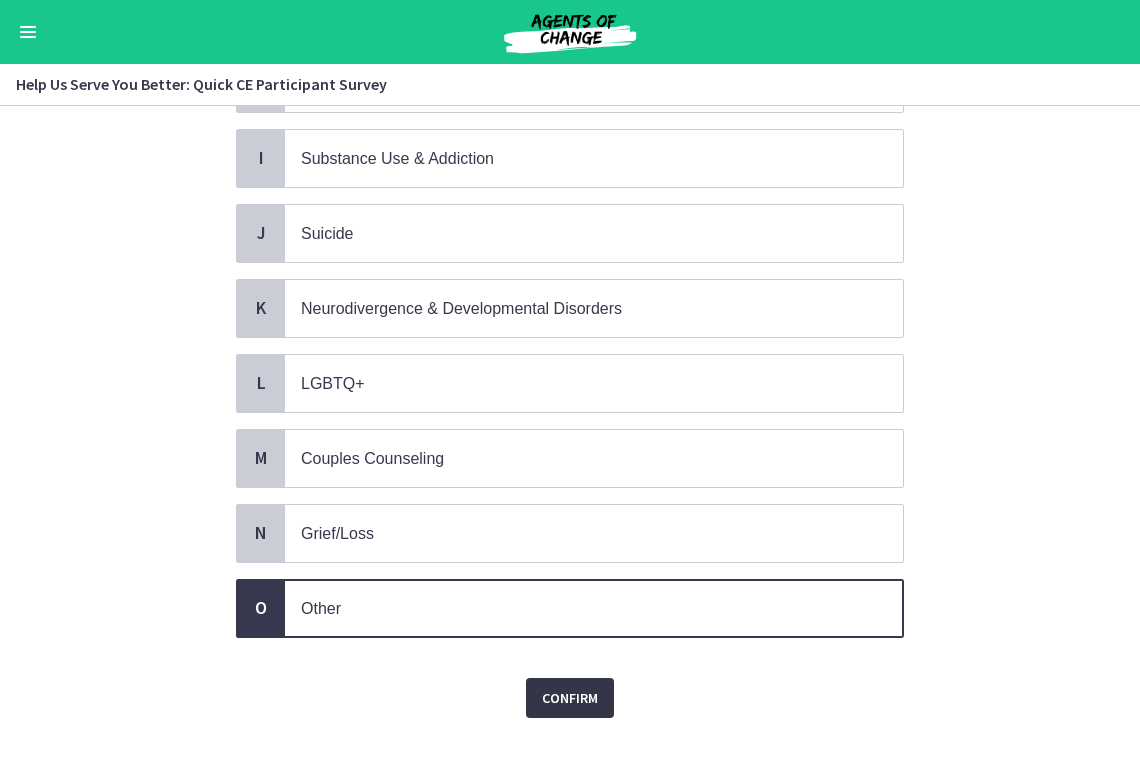 click on "Confirm" at bounding box center [570, 698] 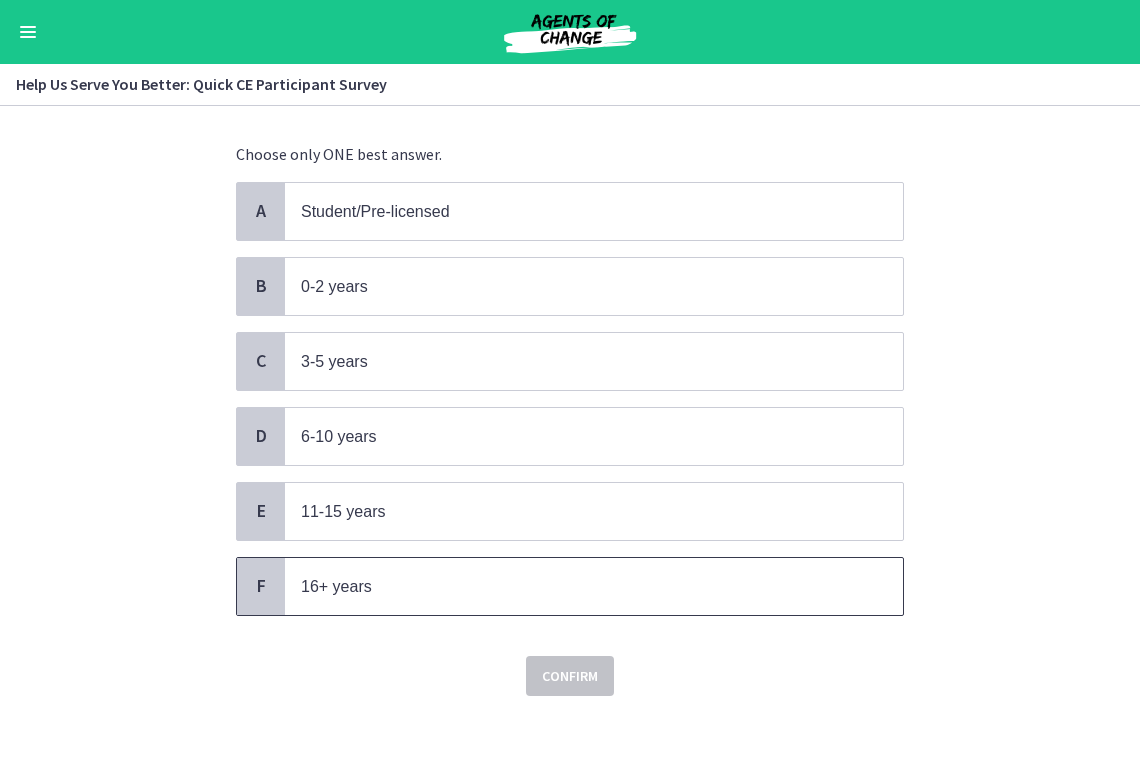 scroll, scrollTop: 0, scrollLeft: 0, axis: both 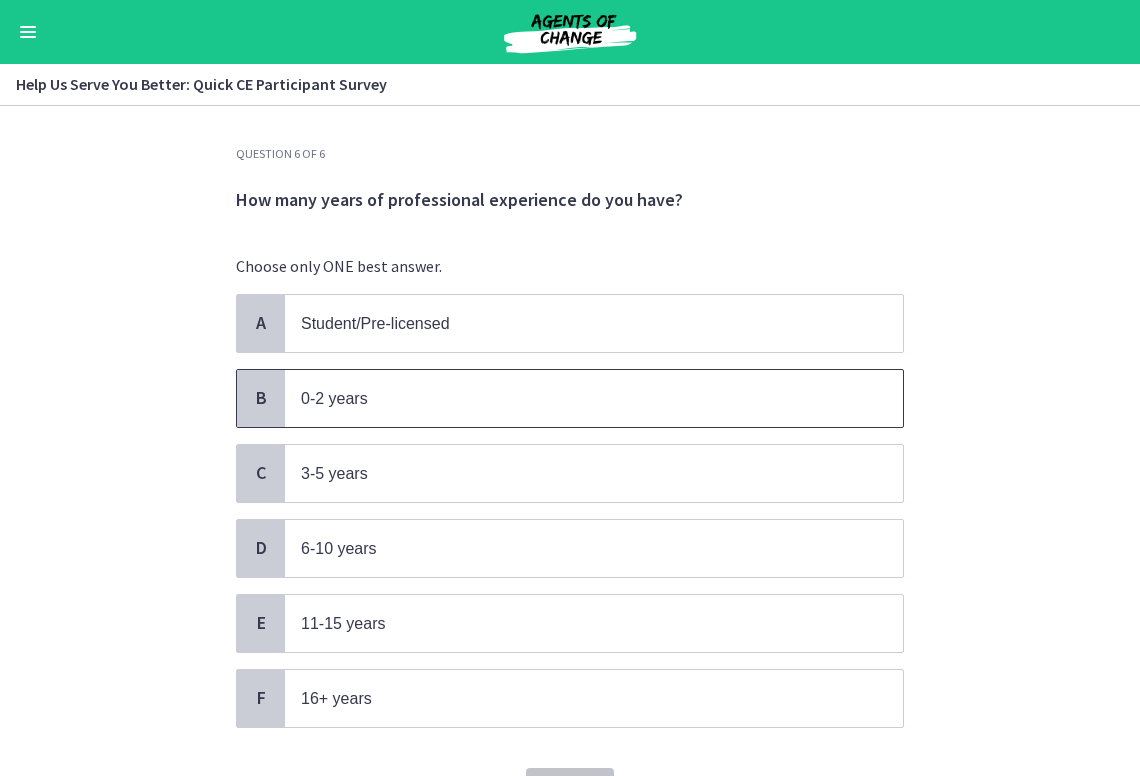 click on "B
0-2 years" at bounding box center [570, 398] 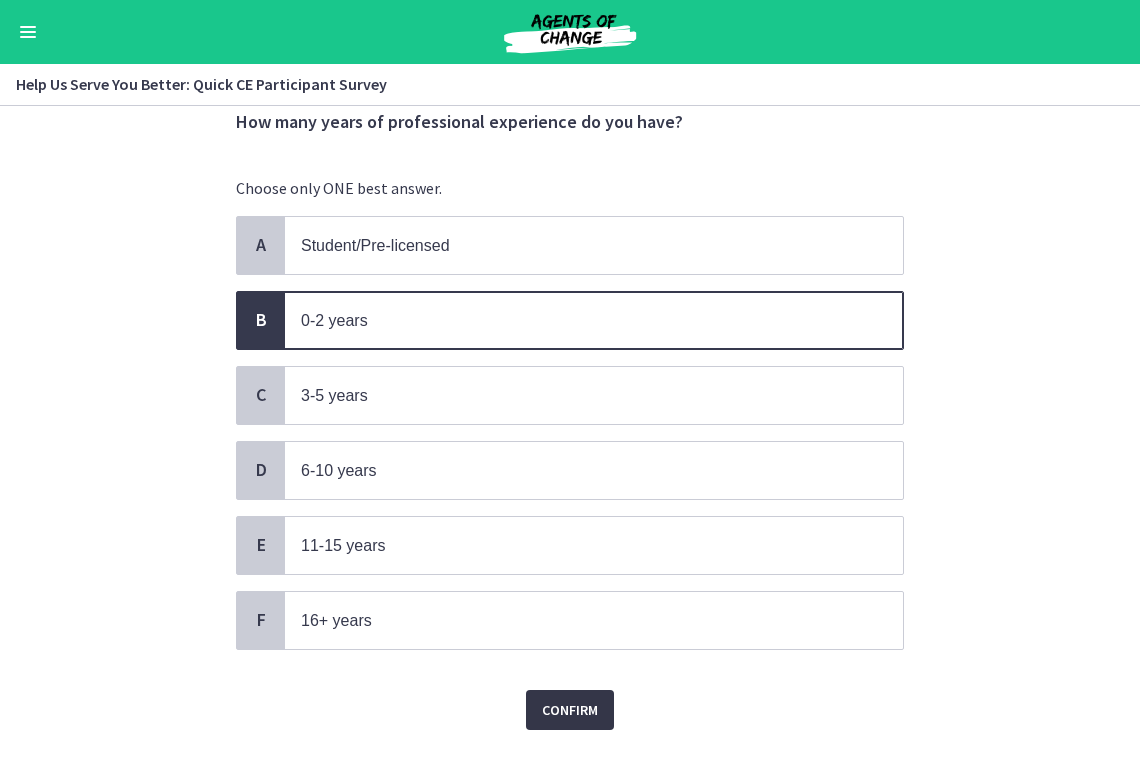 scroll, scrollTop: 100, scrollLeft: 0, axis: vertical 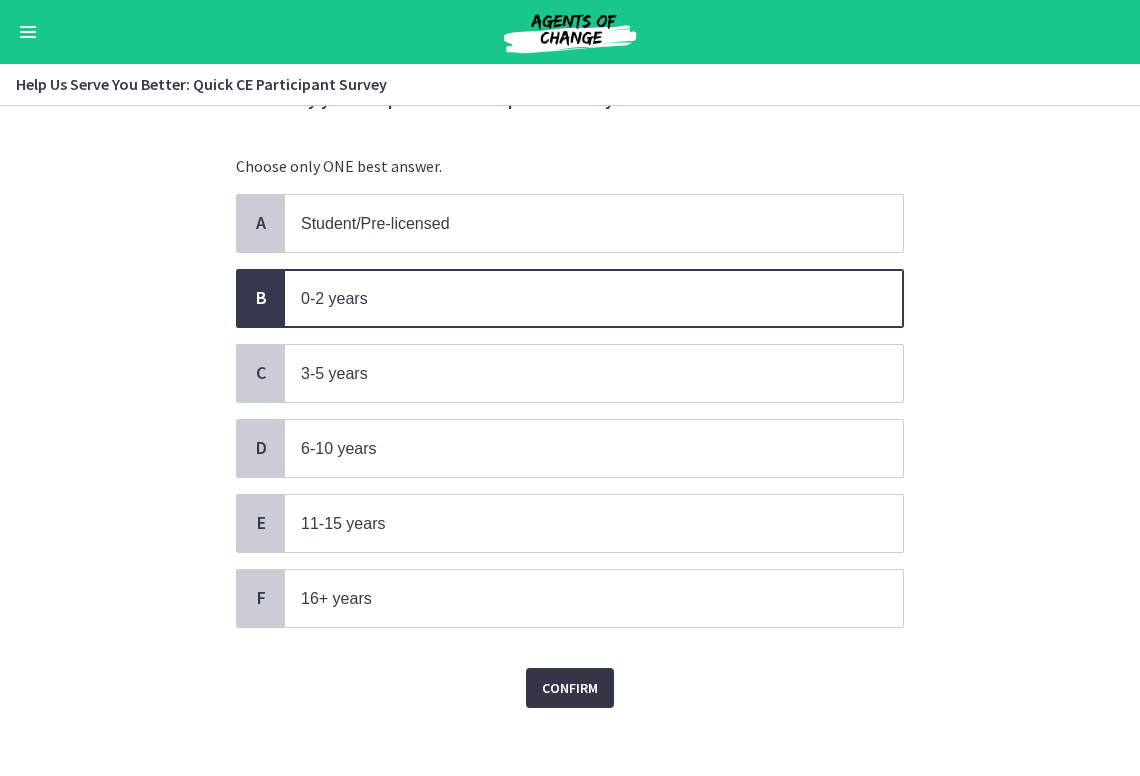 click on "Confirm" at bounding box center [570, 688] 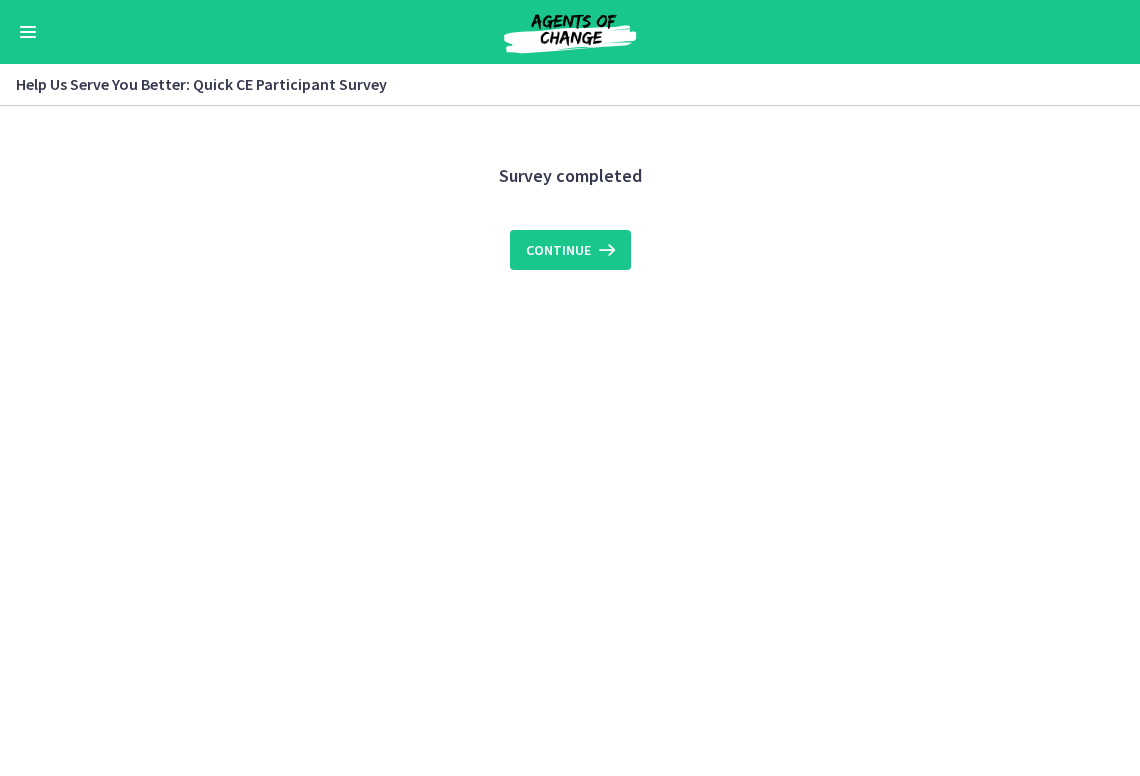 scroll, scrollTop: 0, scrollLeft: 0, axis: both 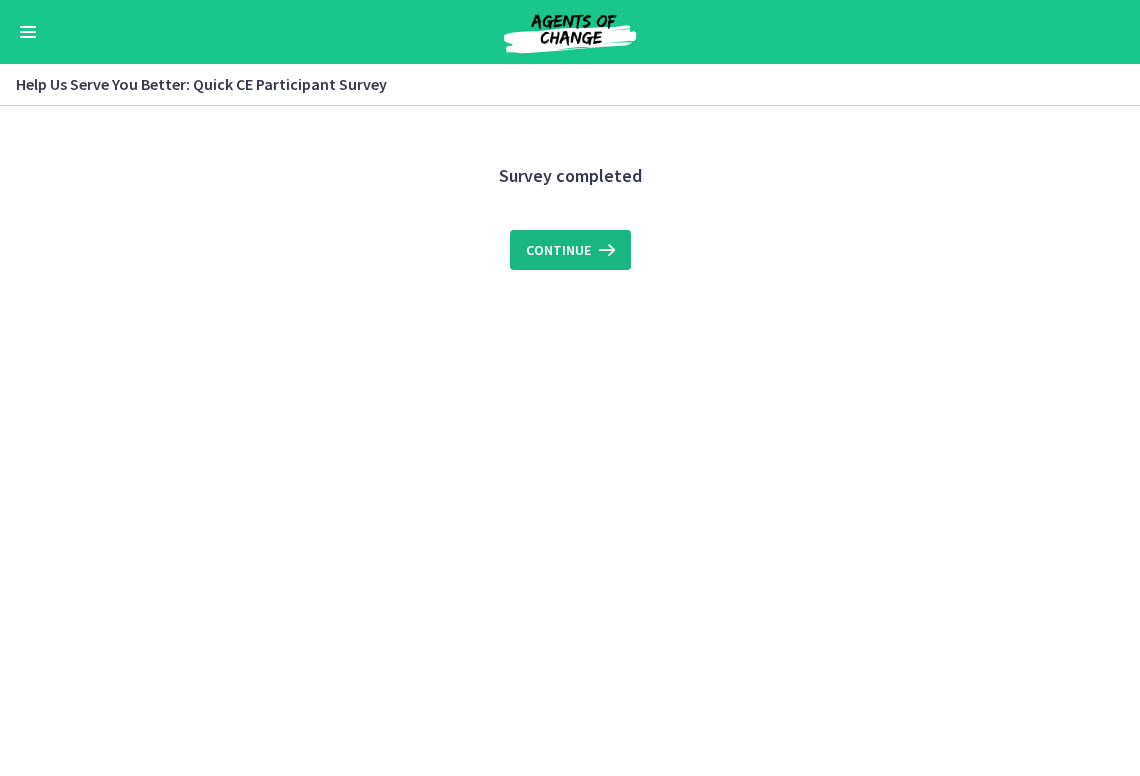 click on "Continue" at bounding box center (558, 250) 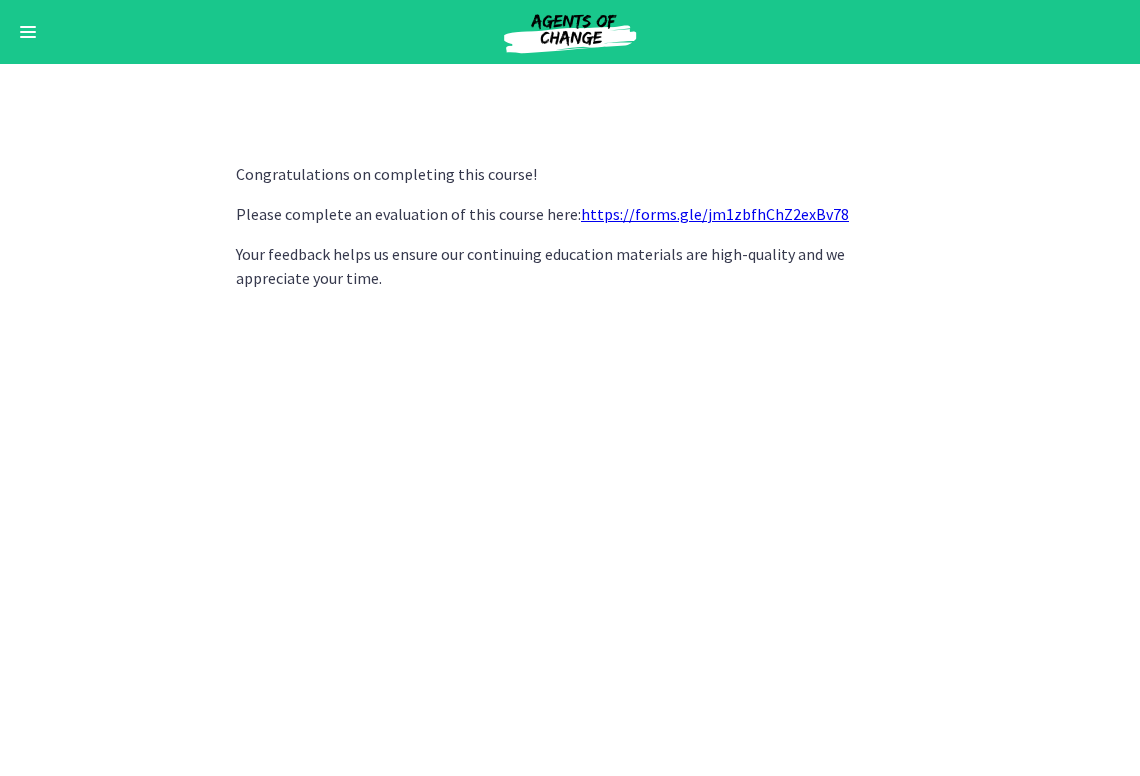 click on "https://forms.gle/jm1zbfhChZ2exBv78" at bounding box center (715, 214) 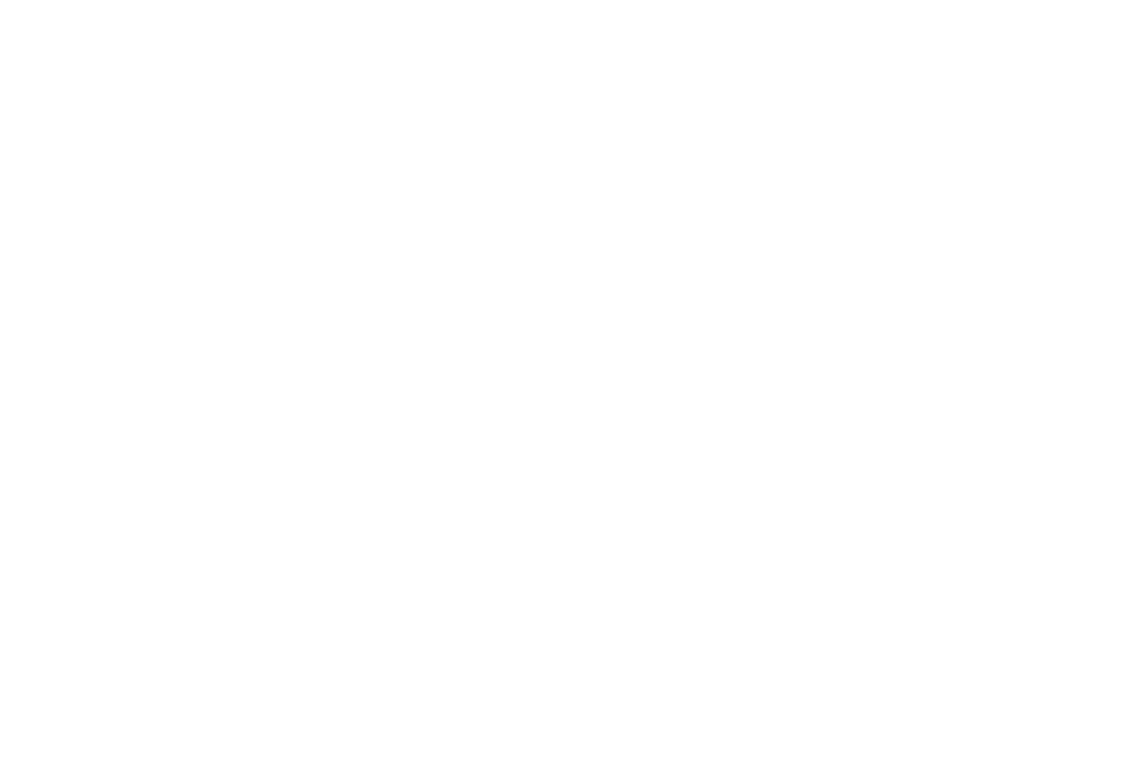 scroll, scrollTop: 0, scrollLeft: 0, axis: both 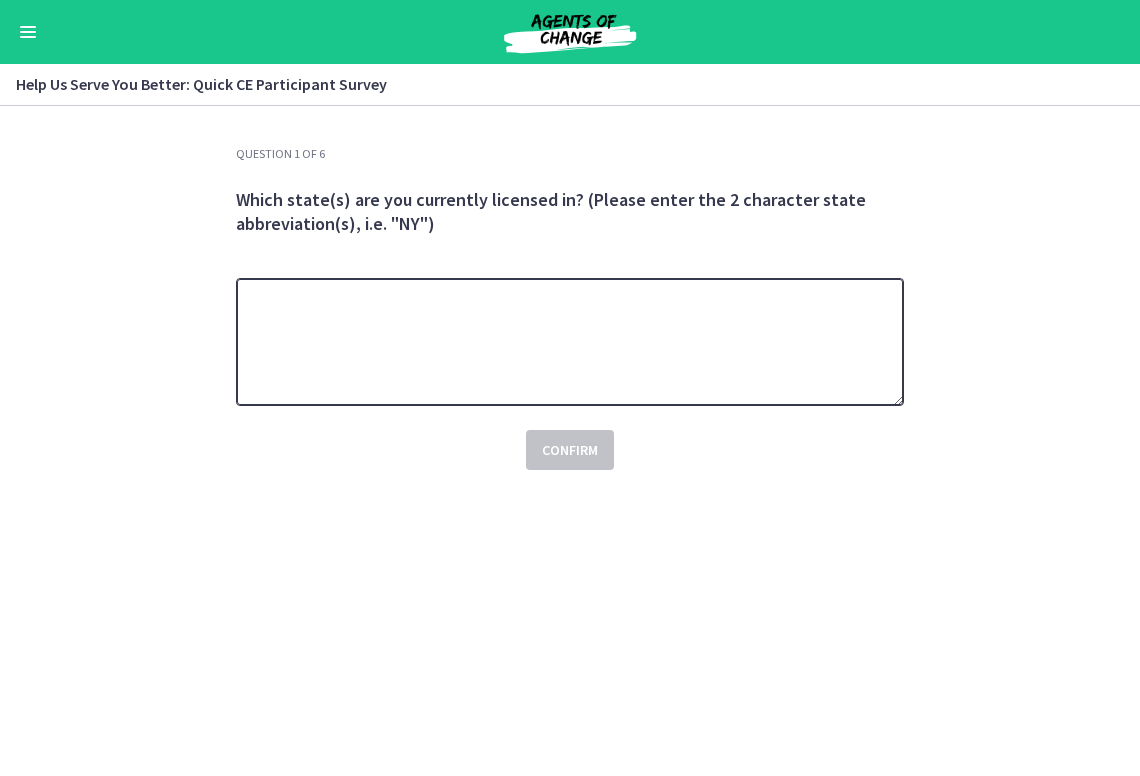 click at bounding box center (570, 342) 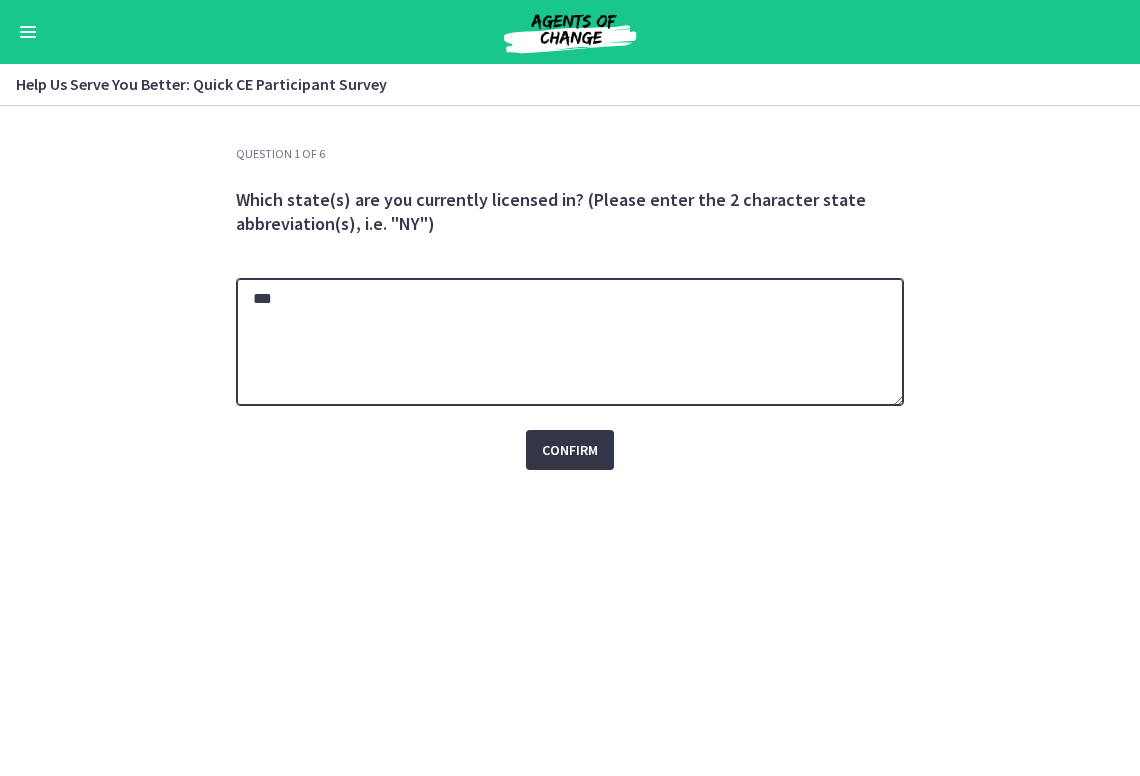 type on "**" 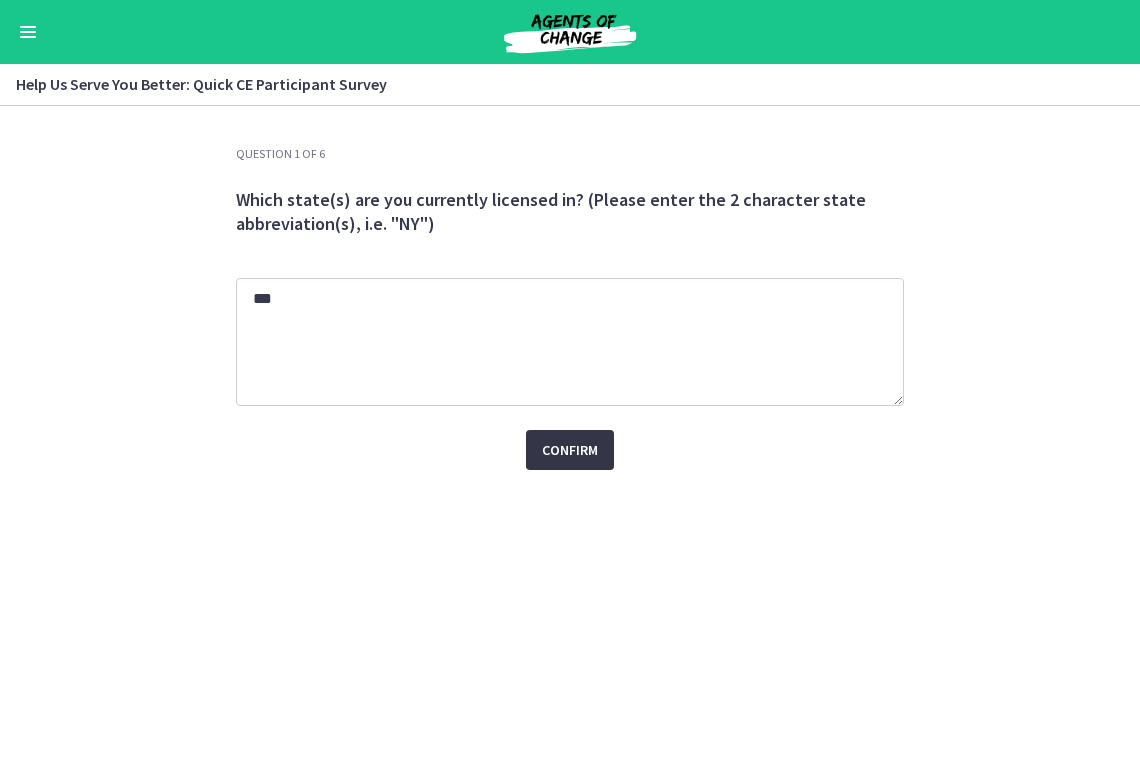 click on "Confirm" at bounding box center [570, 450] 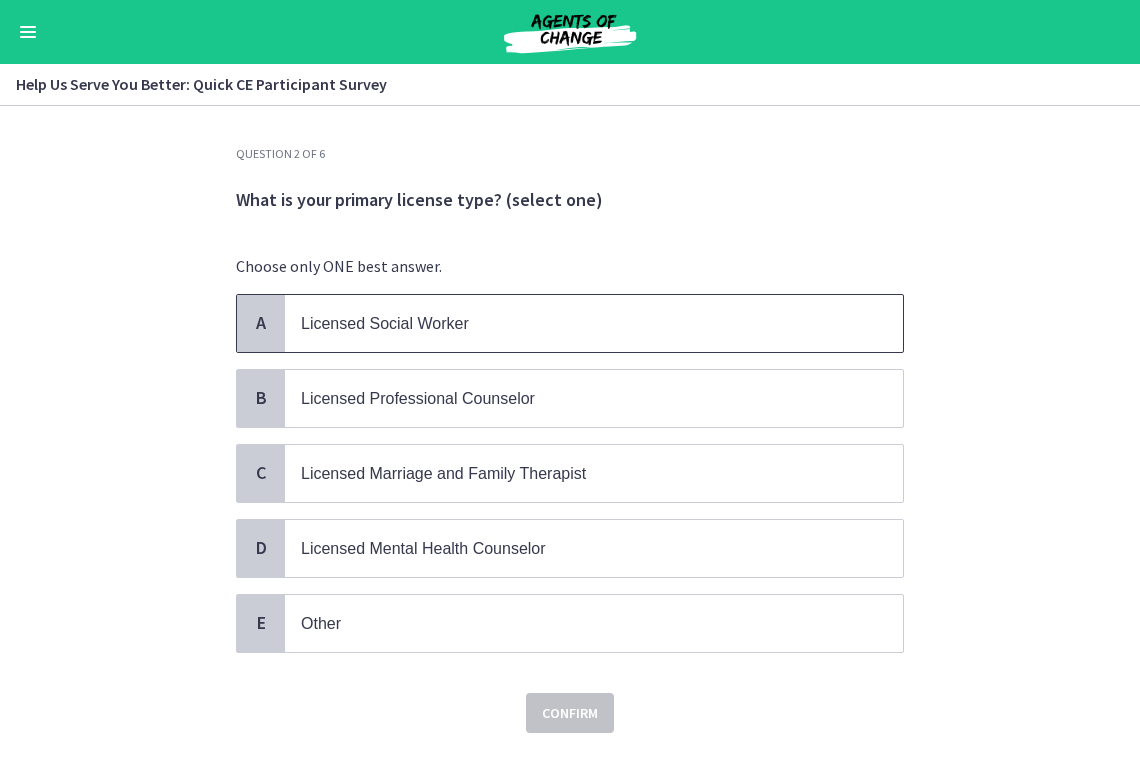 click on "Licensed Social Worker" at bounding box center [574, 323] 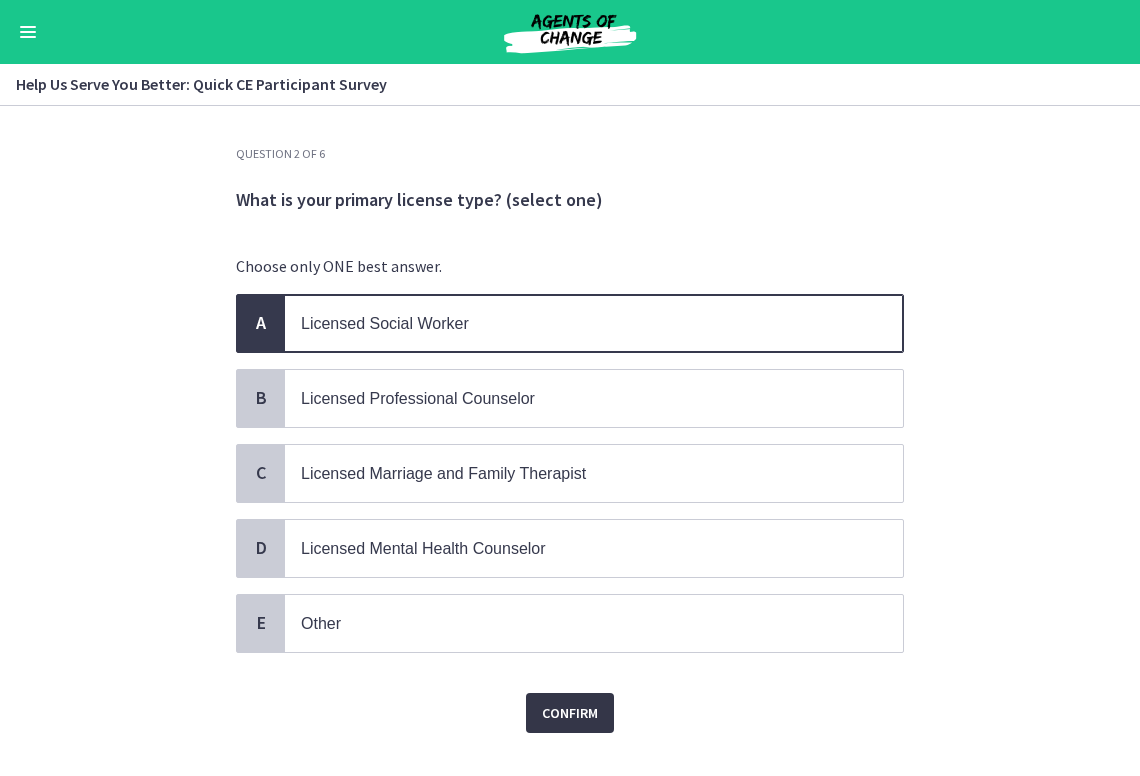 click on "Confirm" at bounding box center [570, 713] 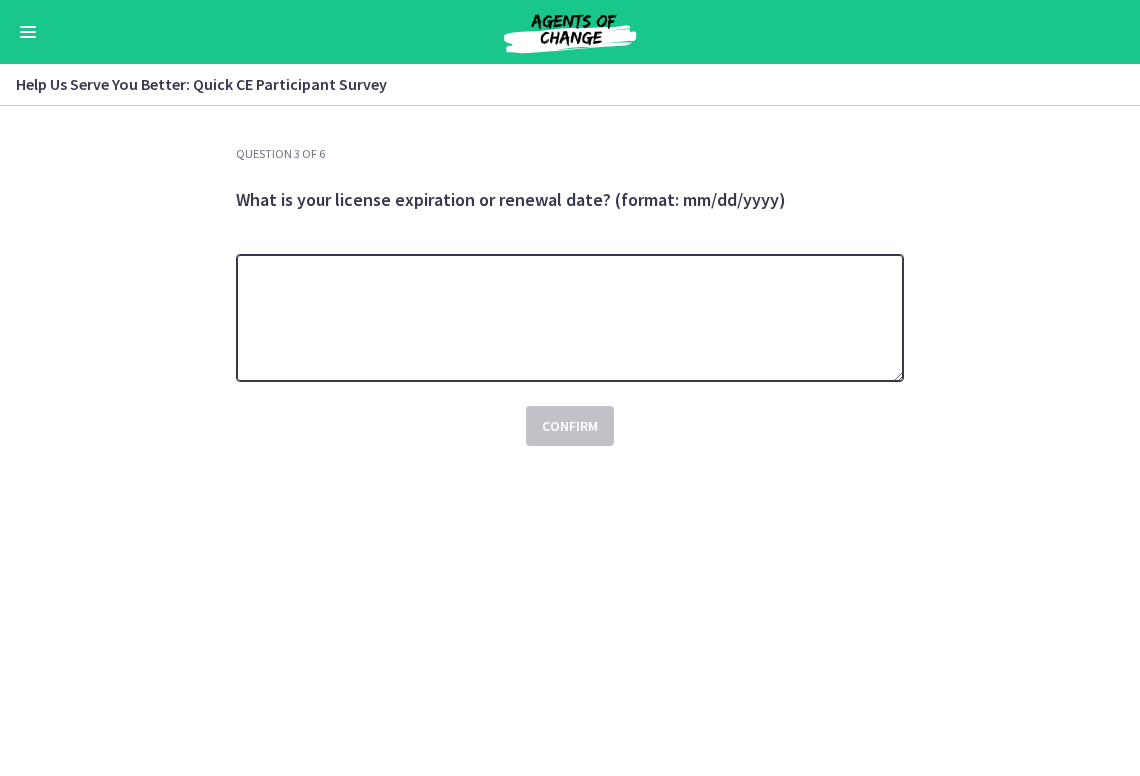 click at bounding box center (570, 318) 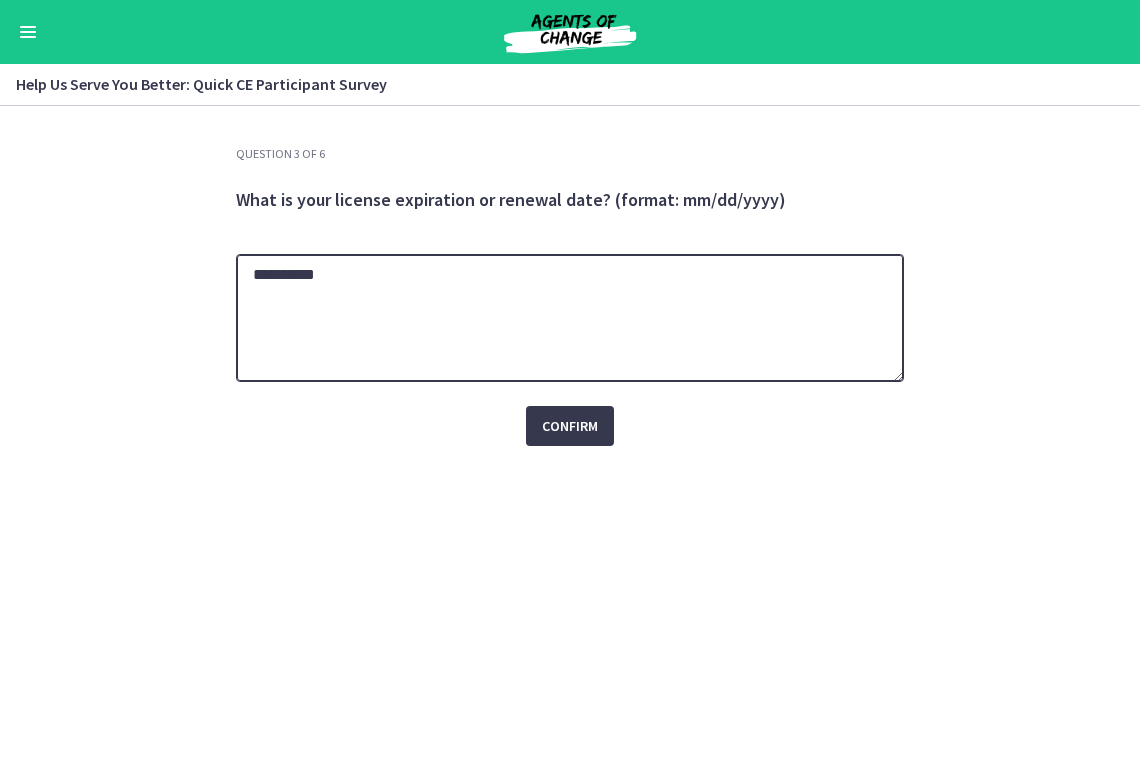 type on "**********" 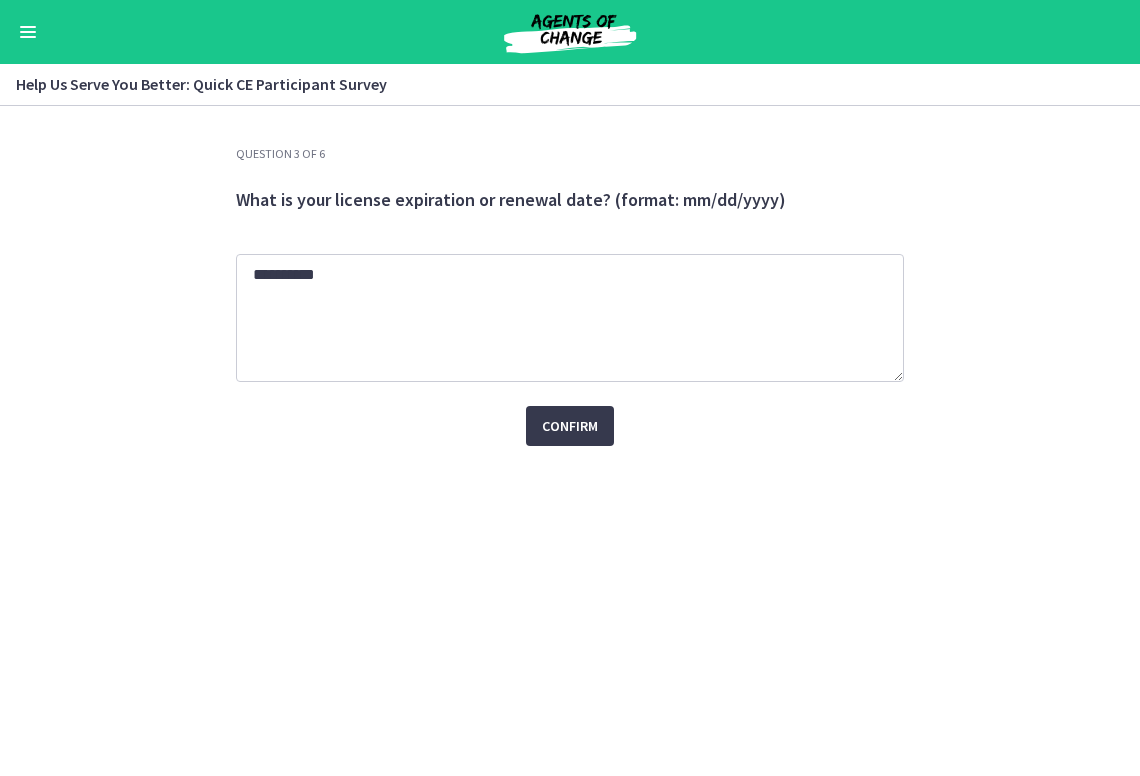 click on "**********" 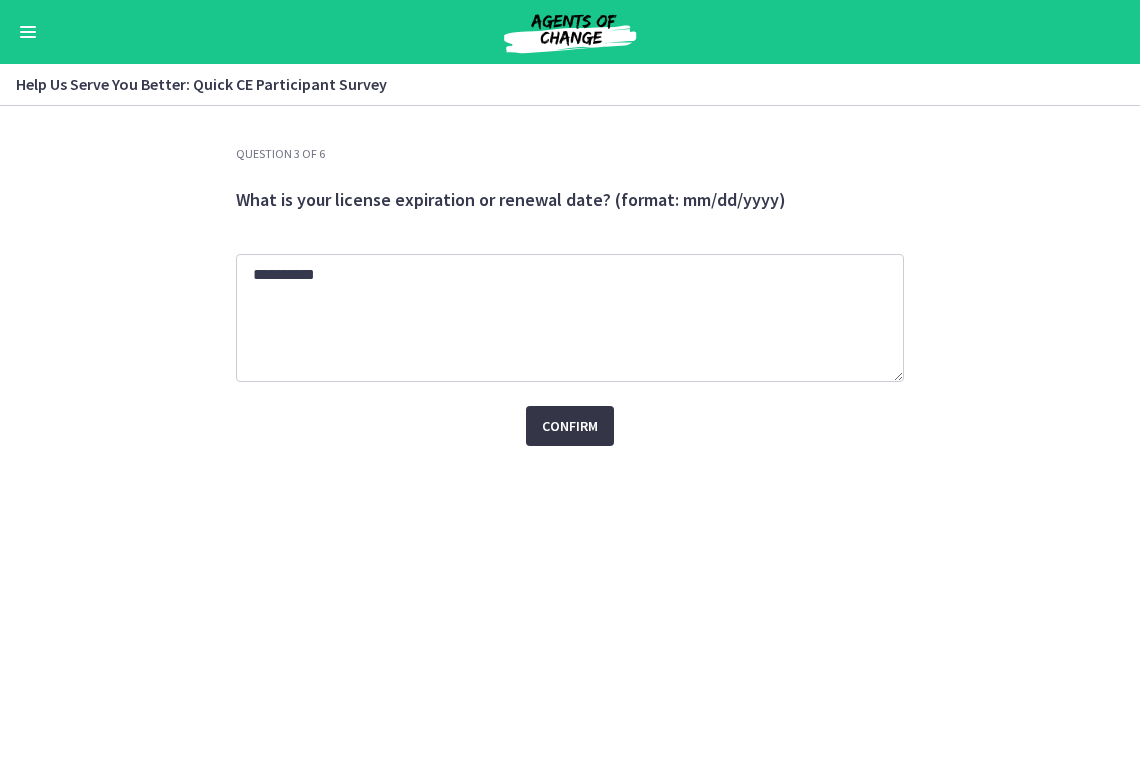 click on "Confirm" at bounding box center [570, 426] 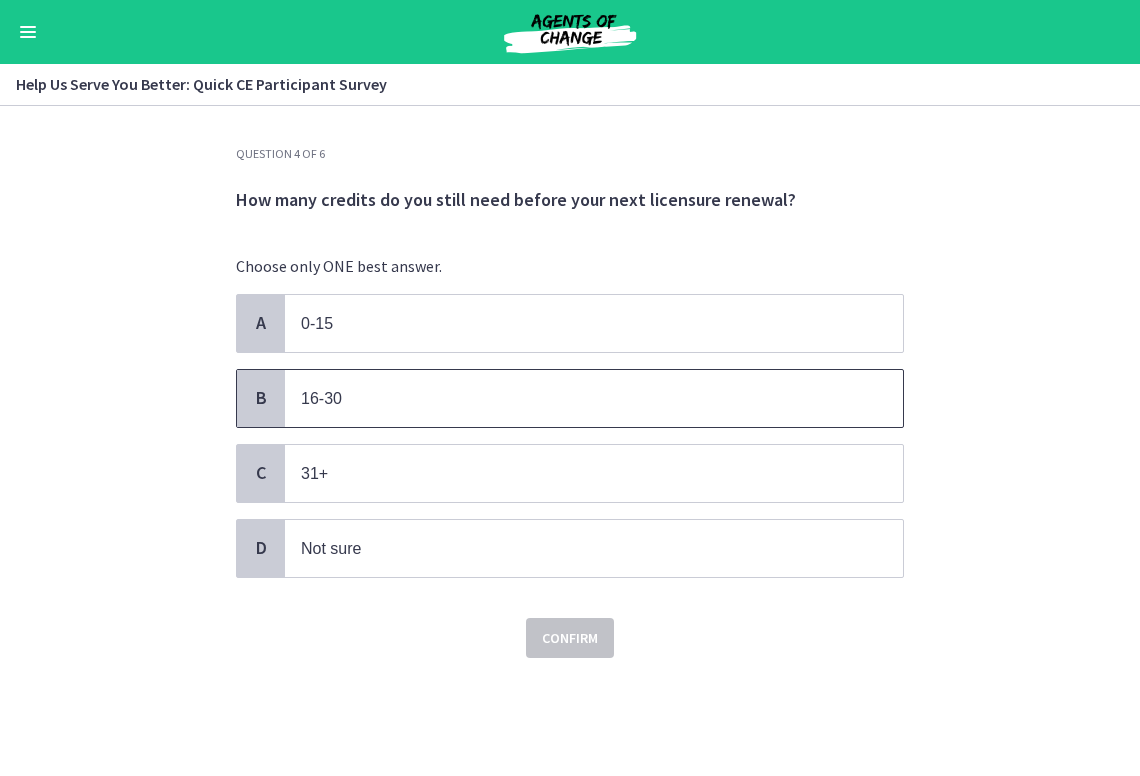 click on "16-30" at bounding box center (594, 398) 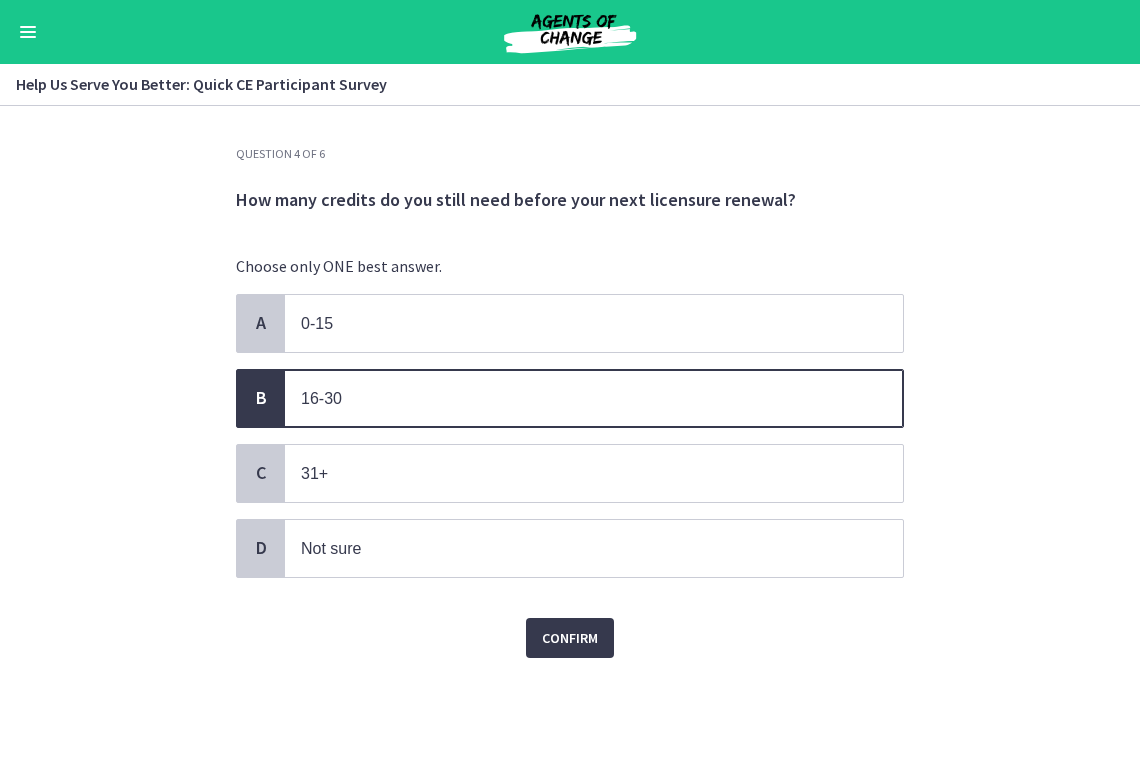 click on "Question   4   of   6
How many credits do you still need before your next licensure renewal?
Choose only ONE best answer.
A
0-15
B
16-30
C
31+
D
Not sure
Confirm" 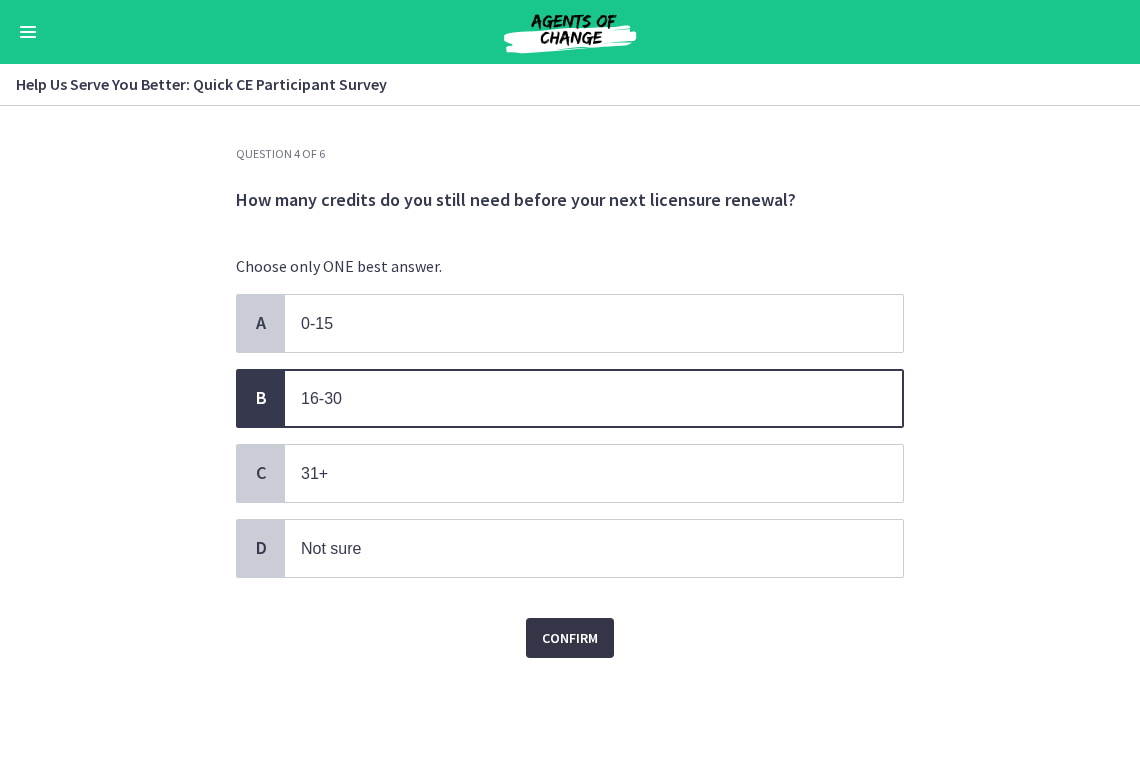 click on "Confirm" at bounding box center (570, 638) 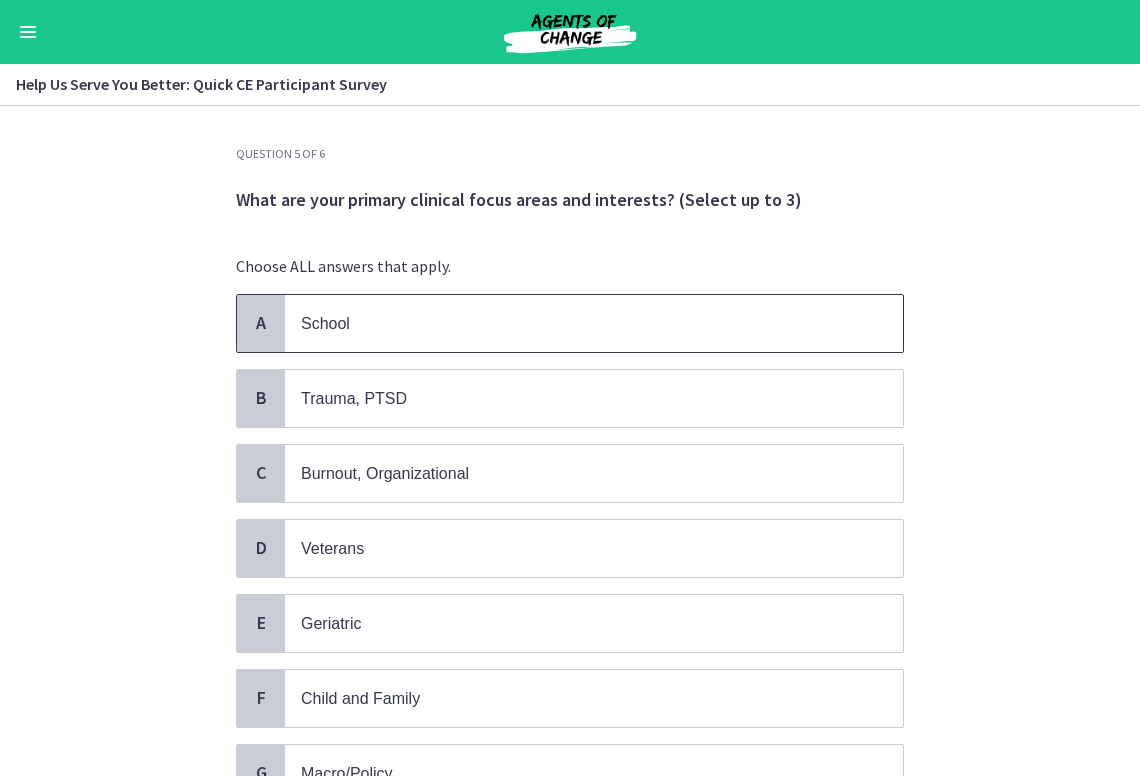 click on "School" at bounding box center [594, 323] 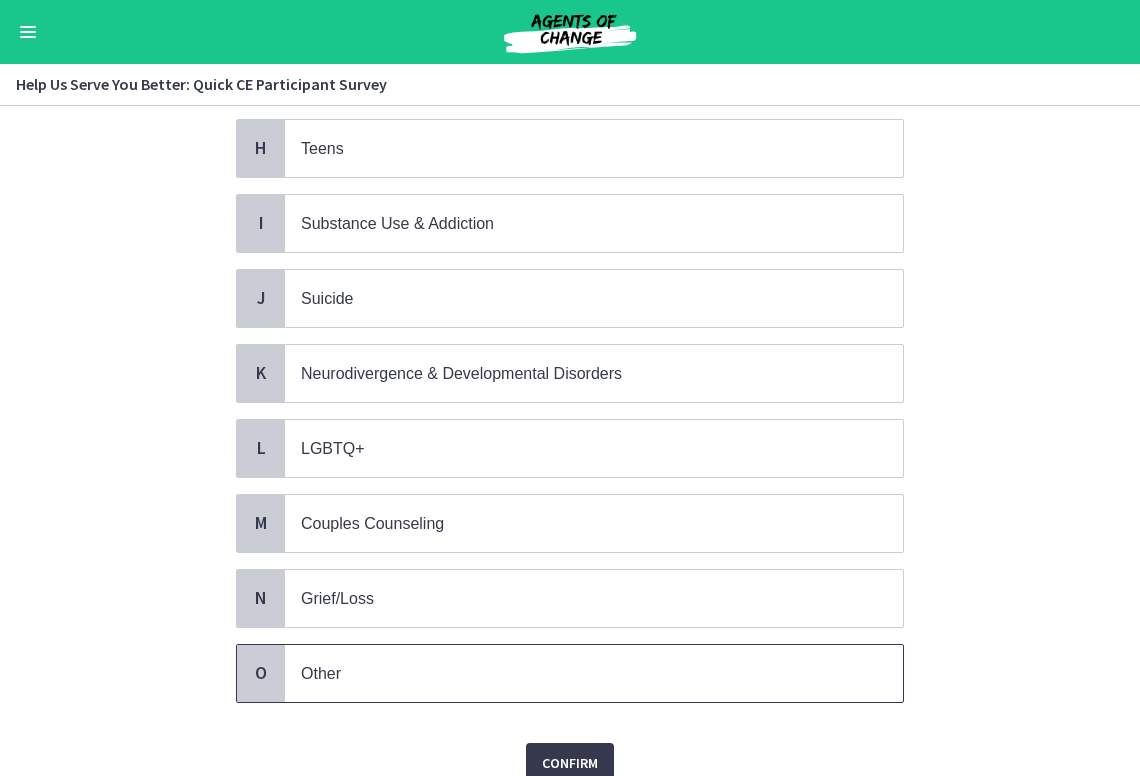 scroll, scrollTop: 765, scrollLeft: 0, axis: vertical 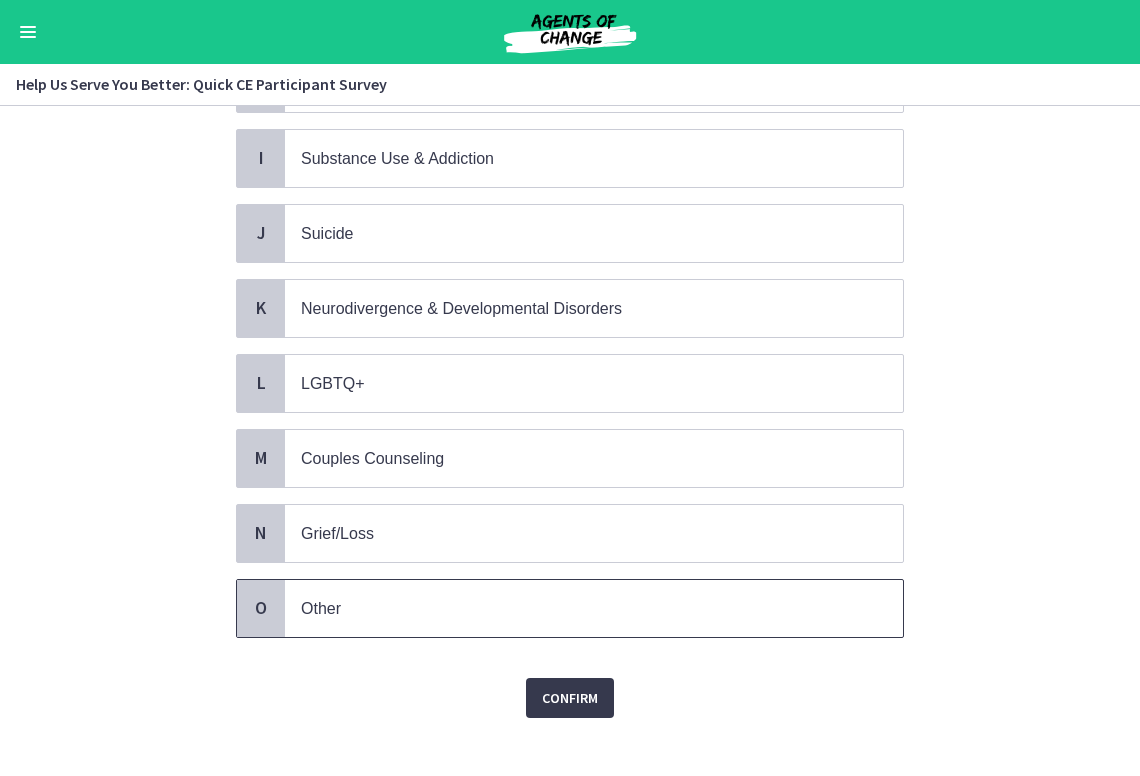click on "Other" at bounding box center (574, 608) 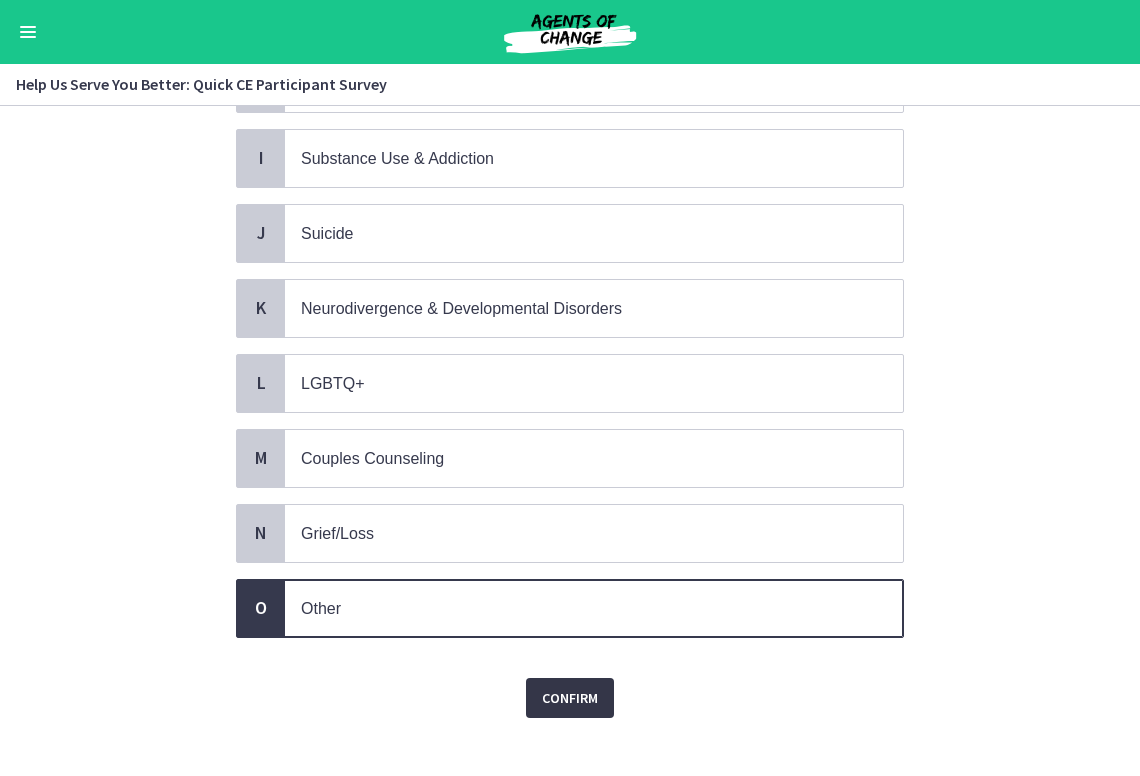 click on "Confirm" at bounding box center (570, 698) 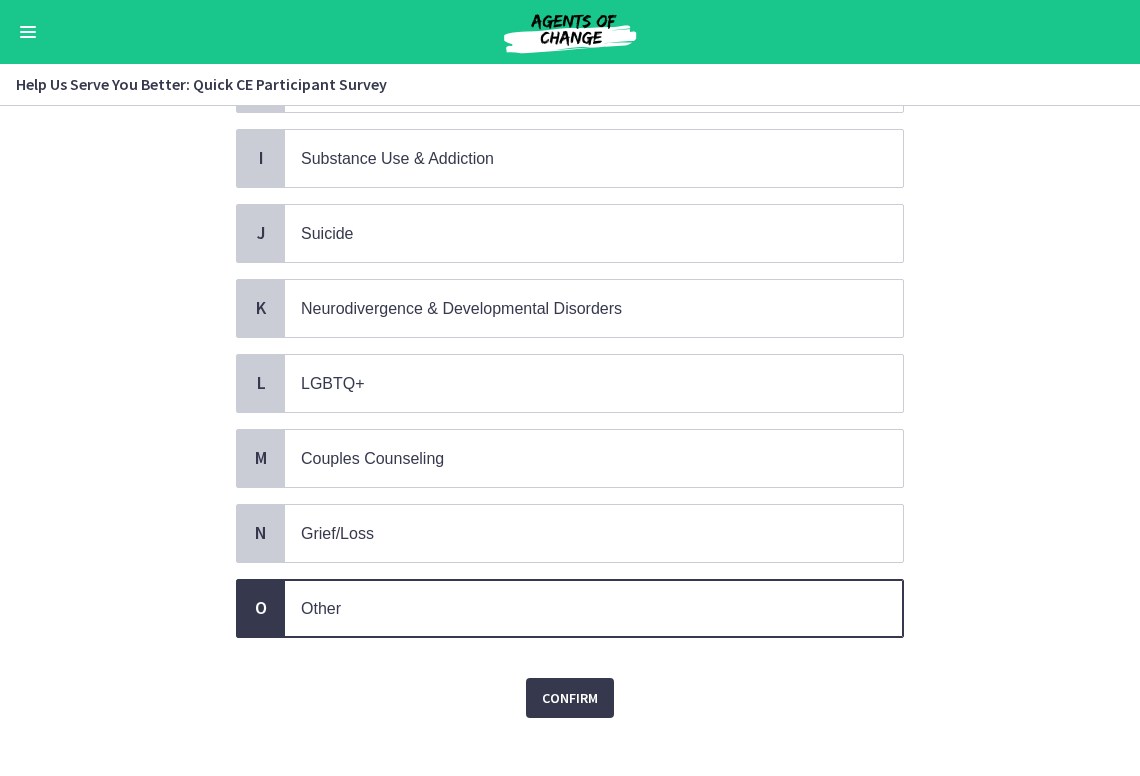 scroll, scrollTop: 0, scrollLeft: 0, axis: both 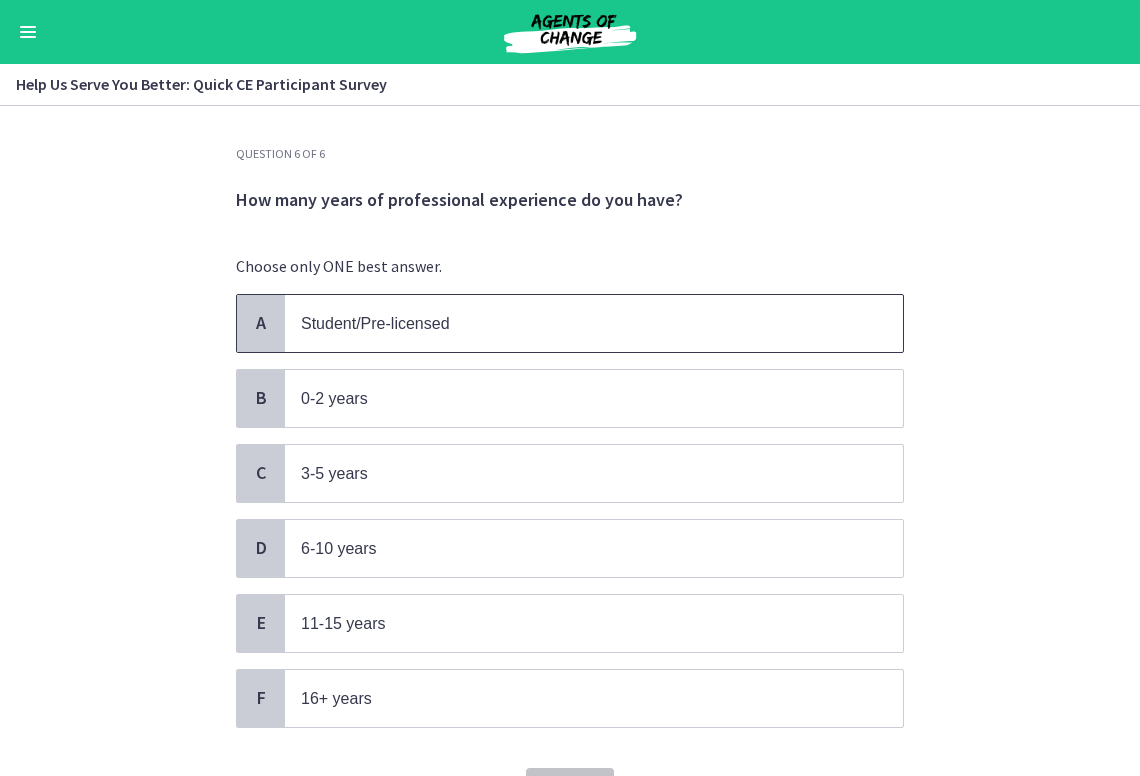 click on "Student/Pre-licensed" at bounding box center [574, 323] 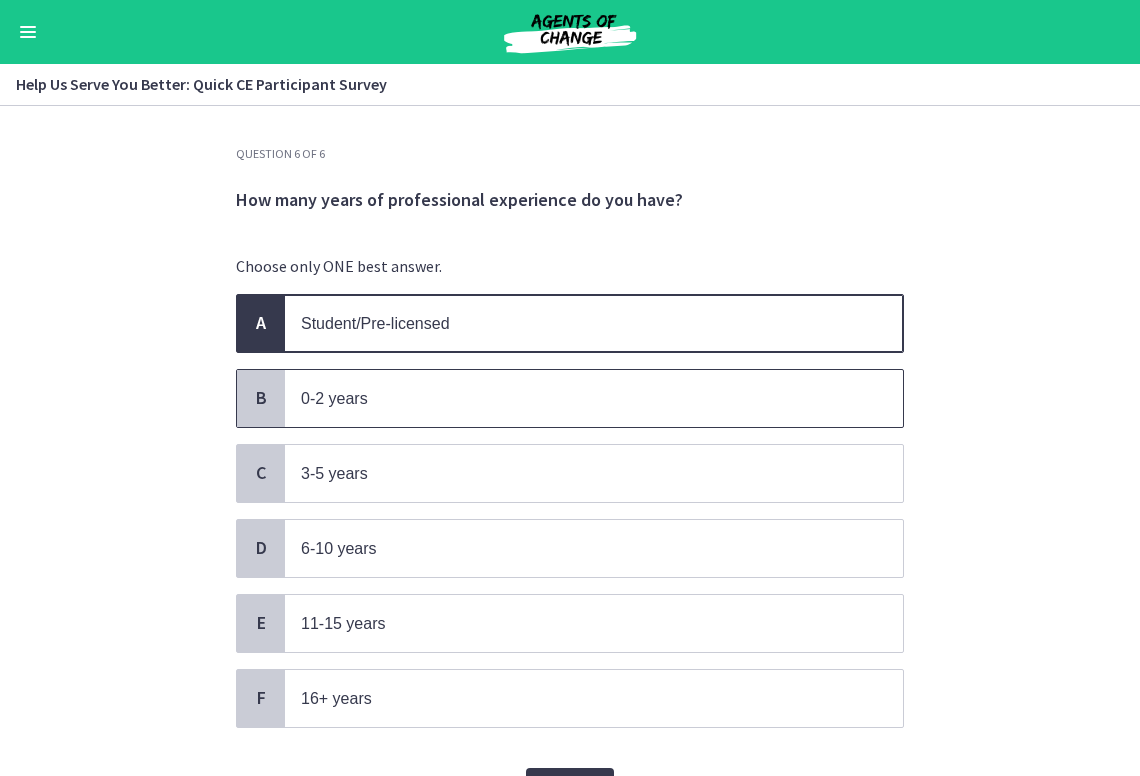 click on "0-2 years" at bounding box center (574, 398) 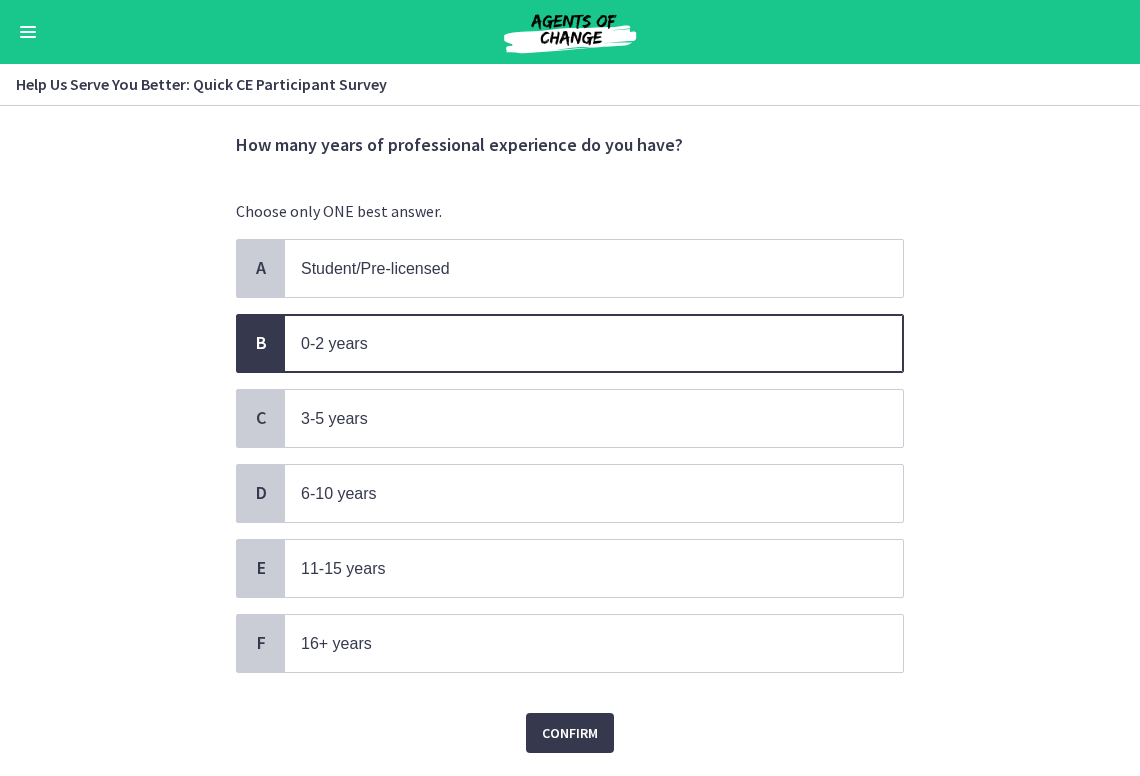scroll, scrollTop: 103, scrollLeft: 0, axis: vertical 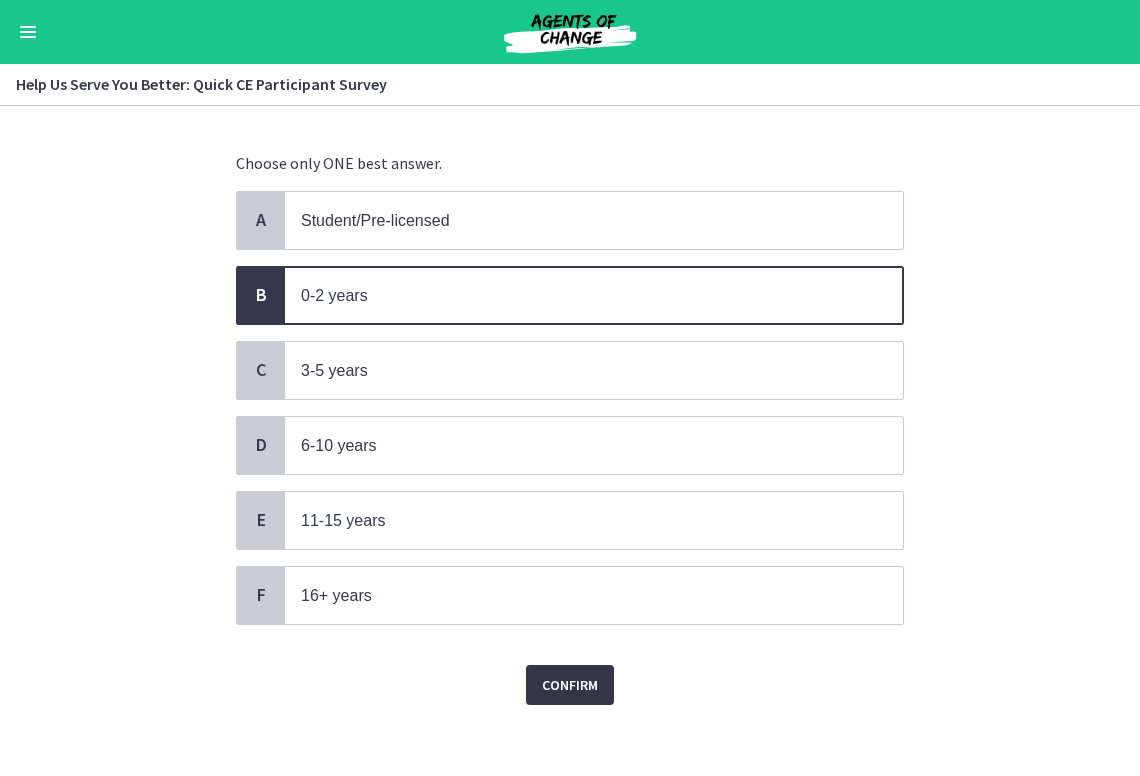 click on "Confirm" at bounding box center [570, 685] 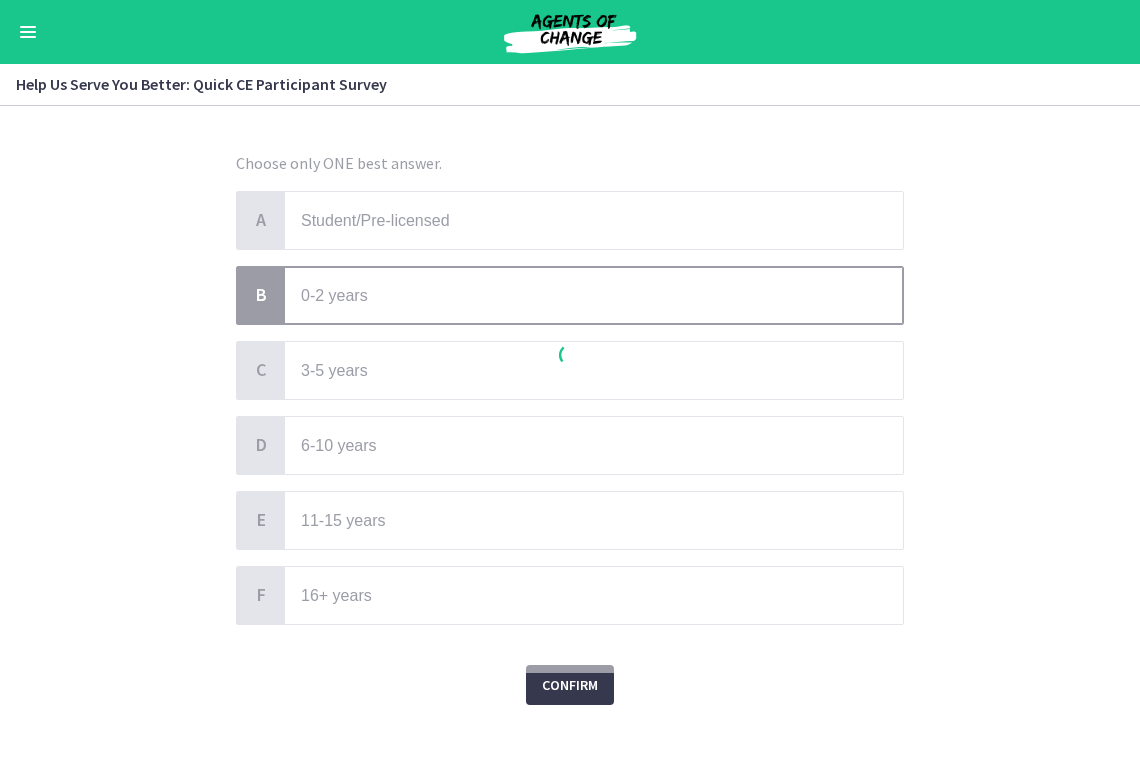scroll, scrollTop: 0, scrollLeft: 0, axis: both 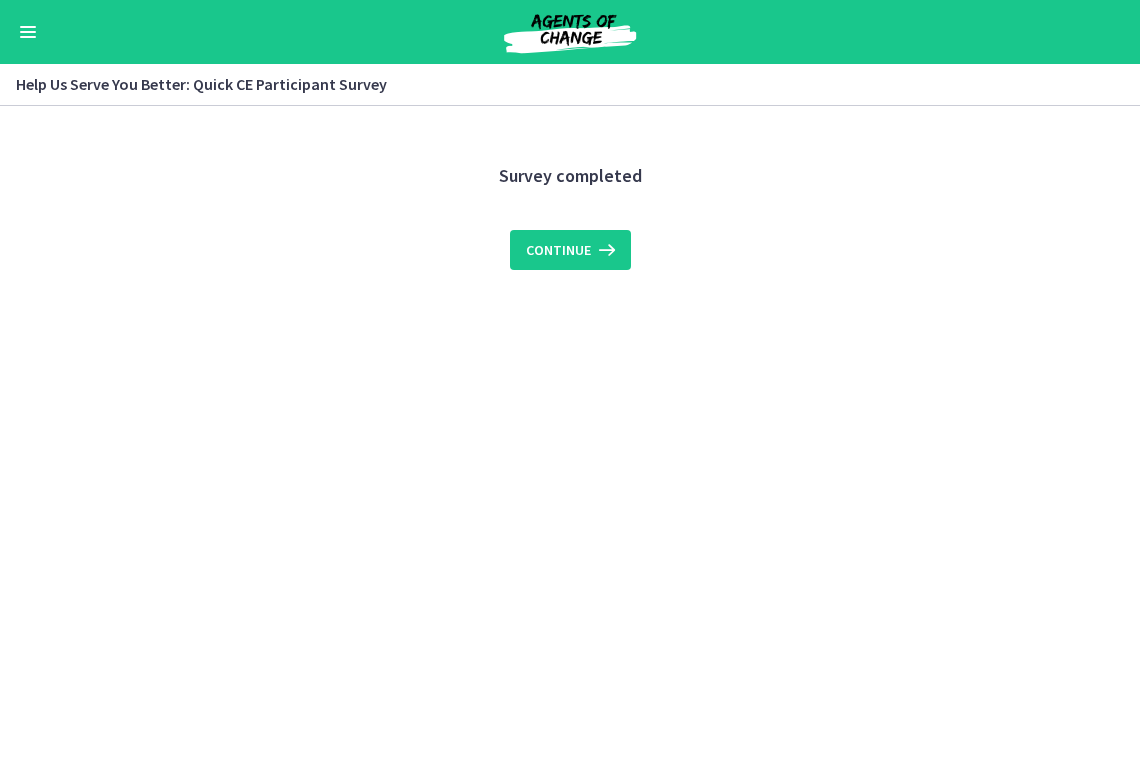 click on "Survey completed
Continue" 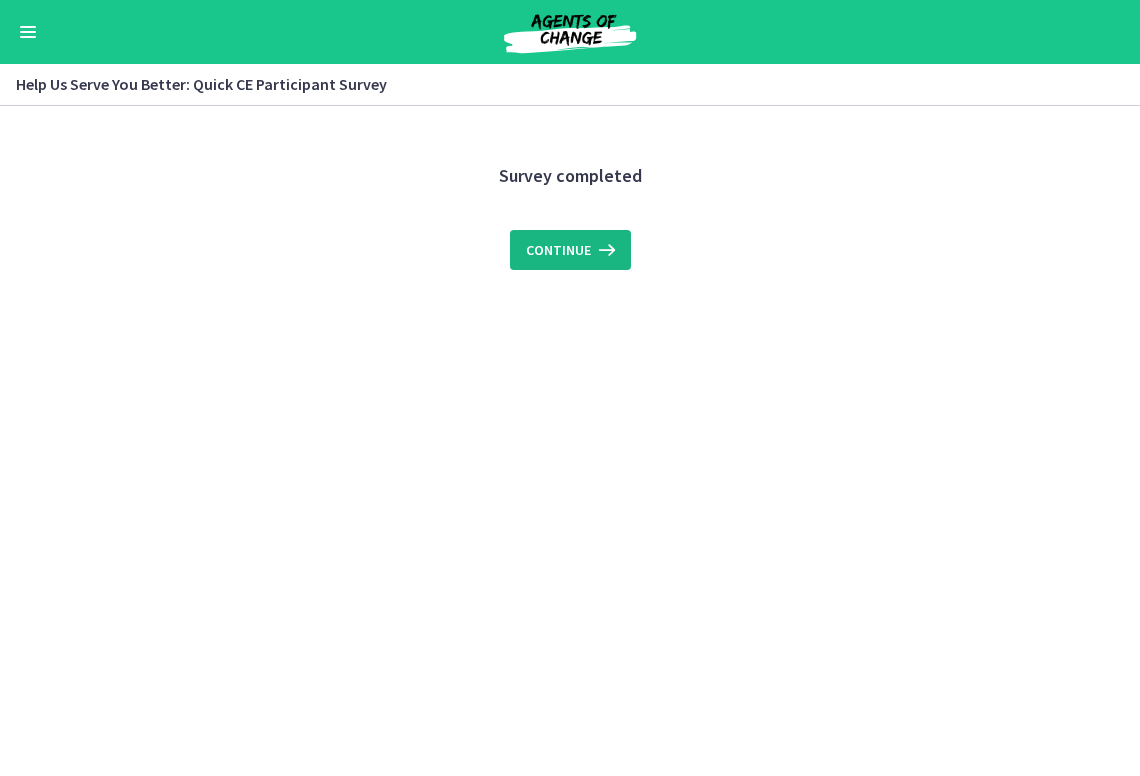 click on "Survey completed
Continue" 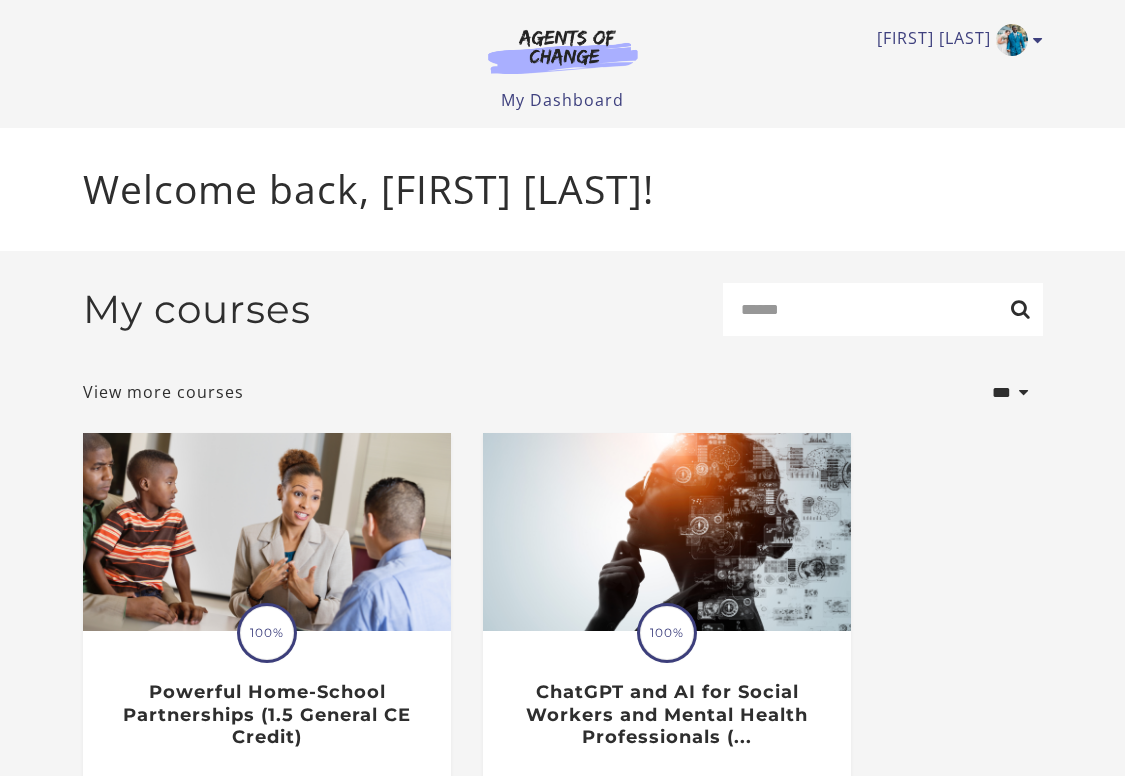 scroll, scrollTop: 0, scrollLeft: 0, axis: both 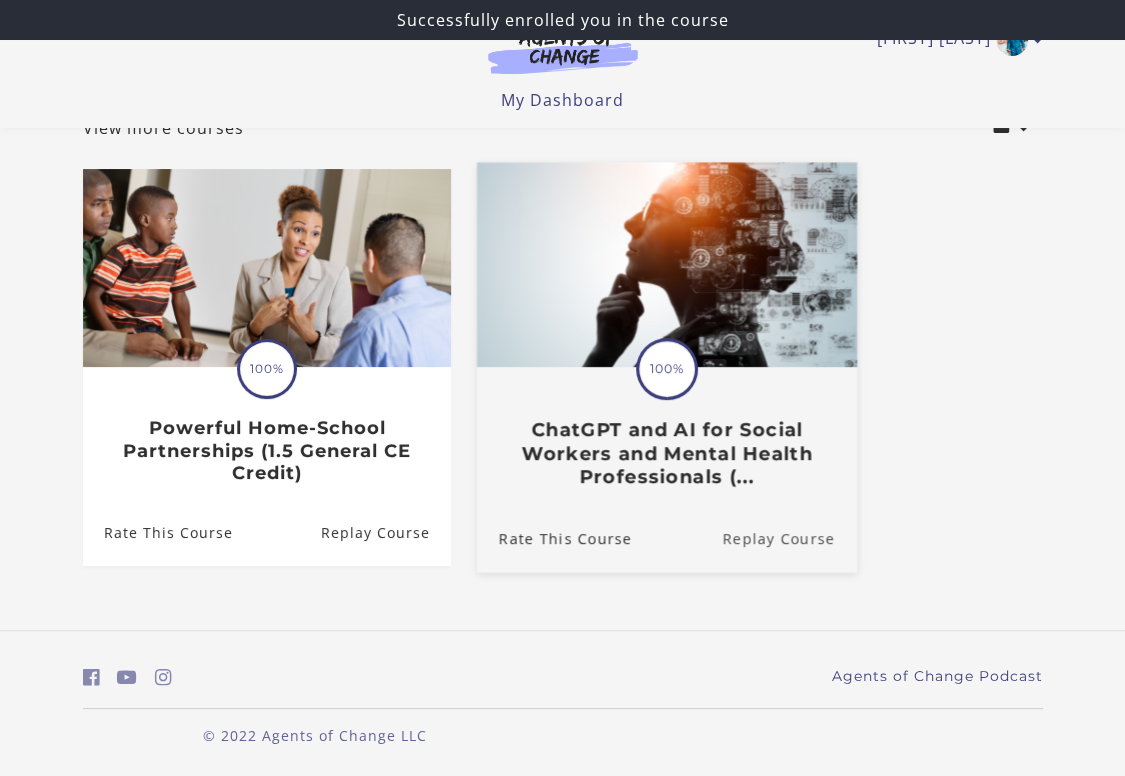 click on "Replay Course" at bounding box center (789, 538) 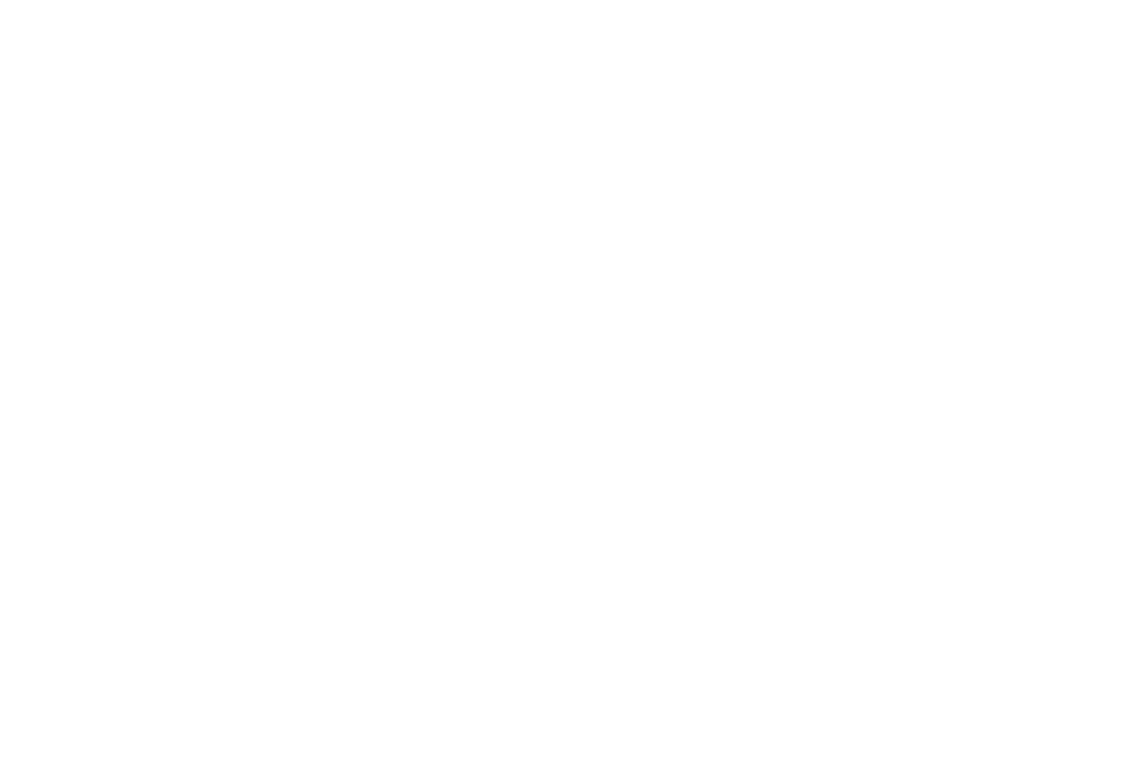 scroll, scrollTop: 0, scrollLeft: 0, axis: both 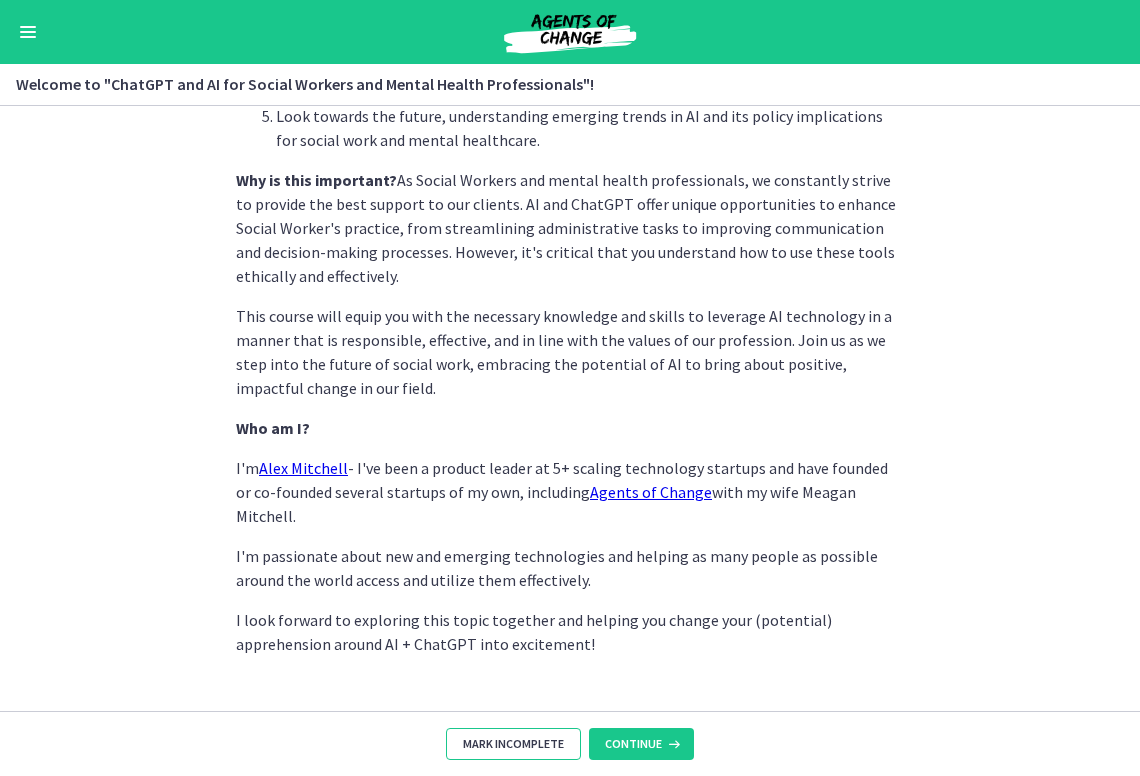 click on "Mark Incomplete" at bounding box center [513, 744] 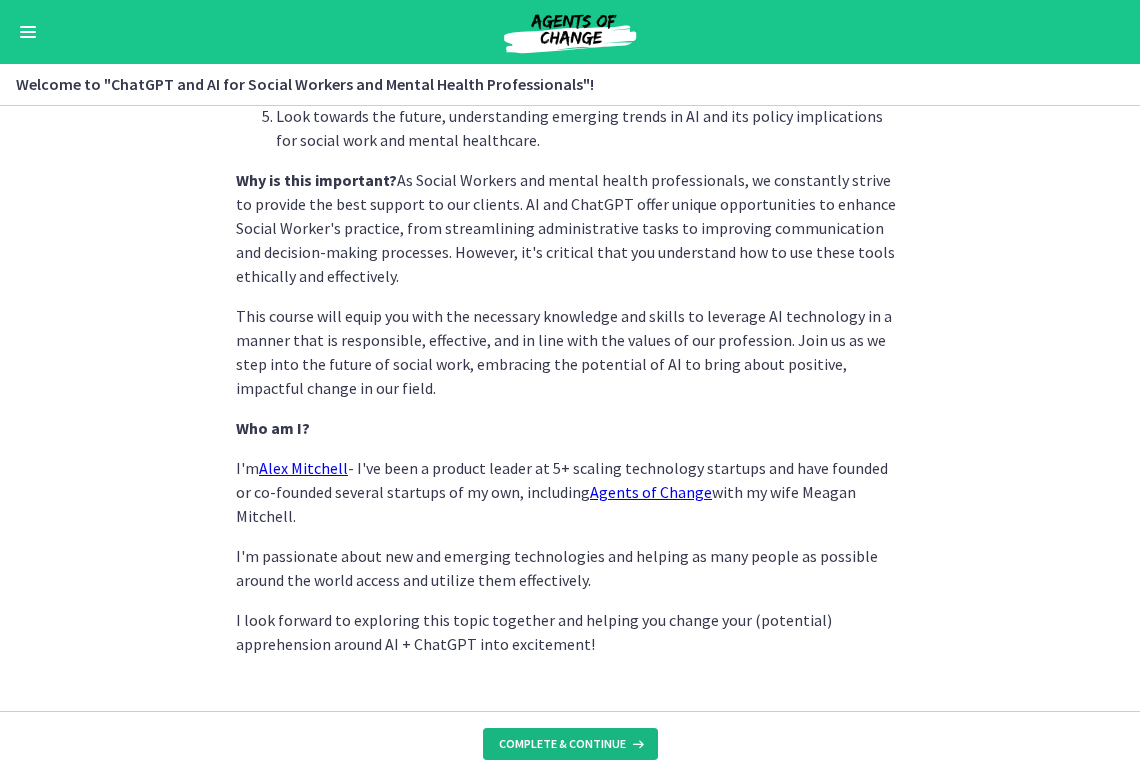 click on "Complete & continue" at bounding box center (570, 744) 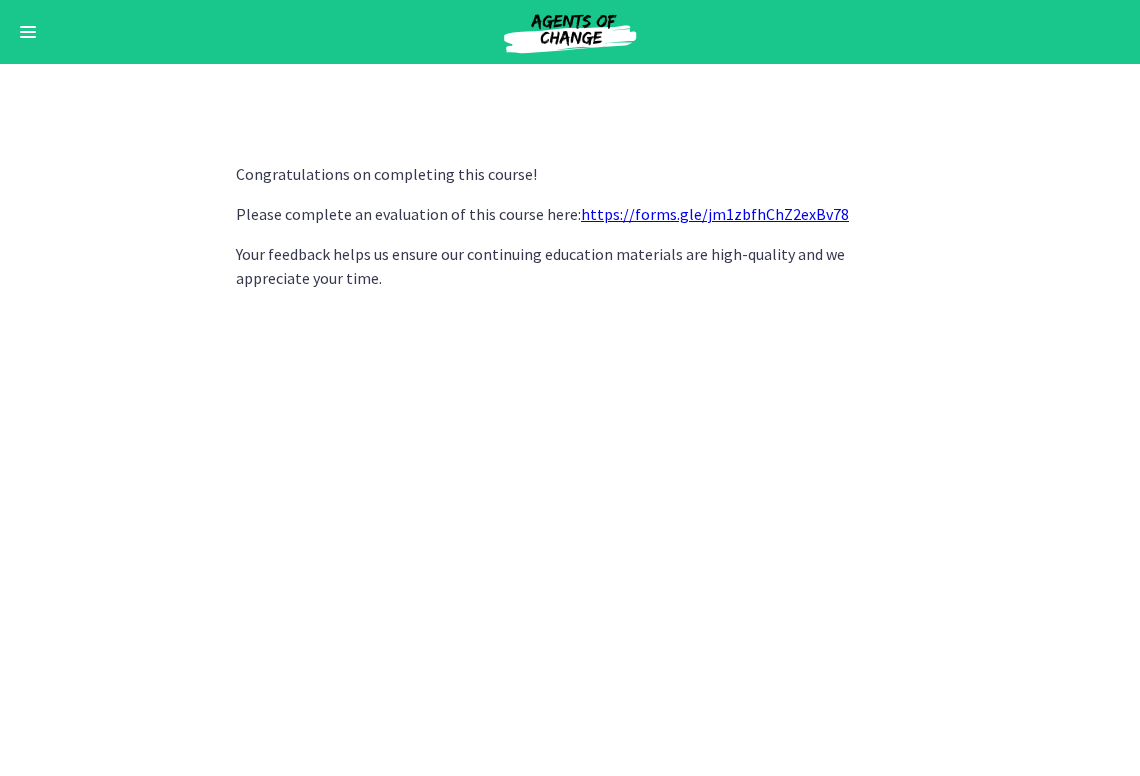 scroll, scrollTop: 0, scrollLeft: 0, axis: both 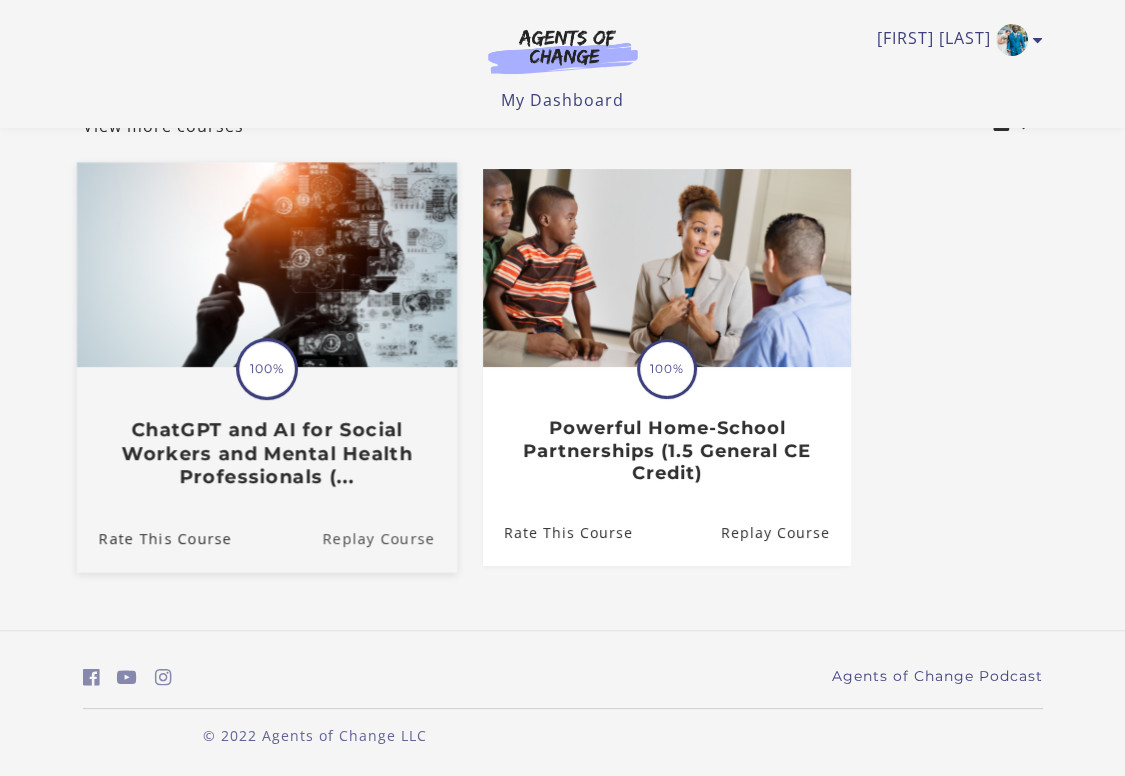 click on "Replay Course" at bounding box center [389, 538] 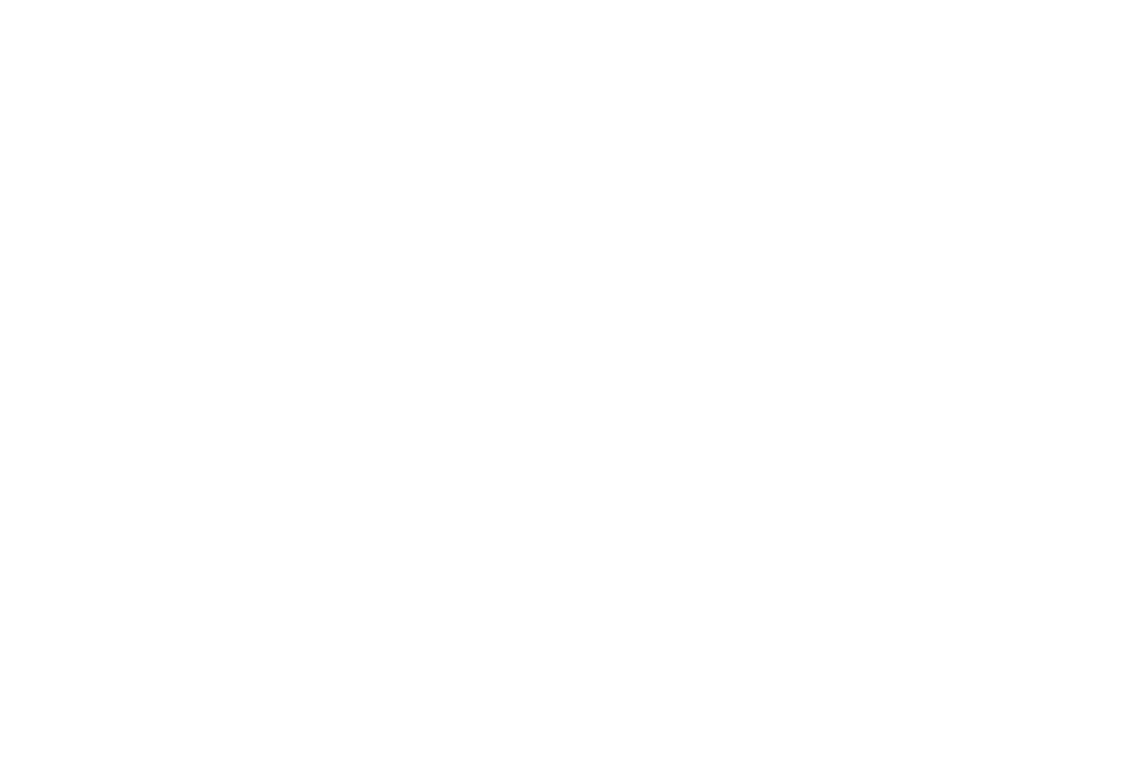 scroll, scrollTop: 0, scrollLeft: 0, axis: both 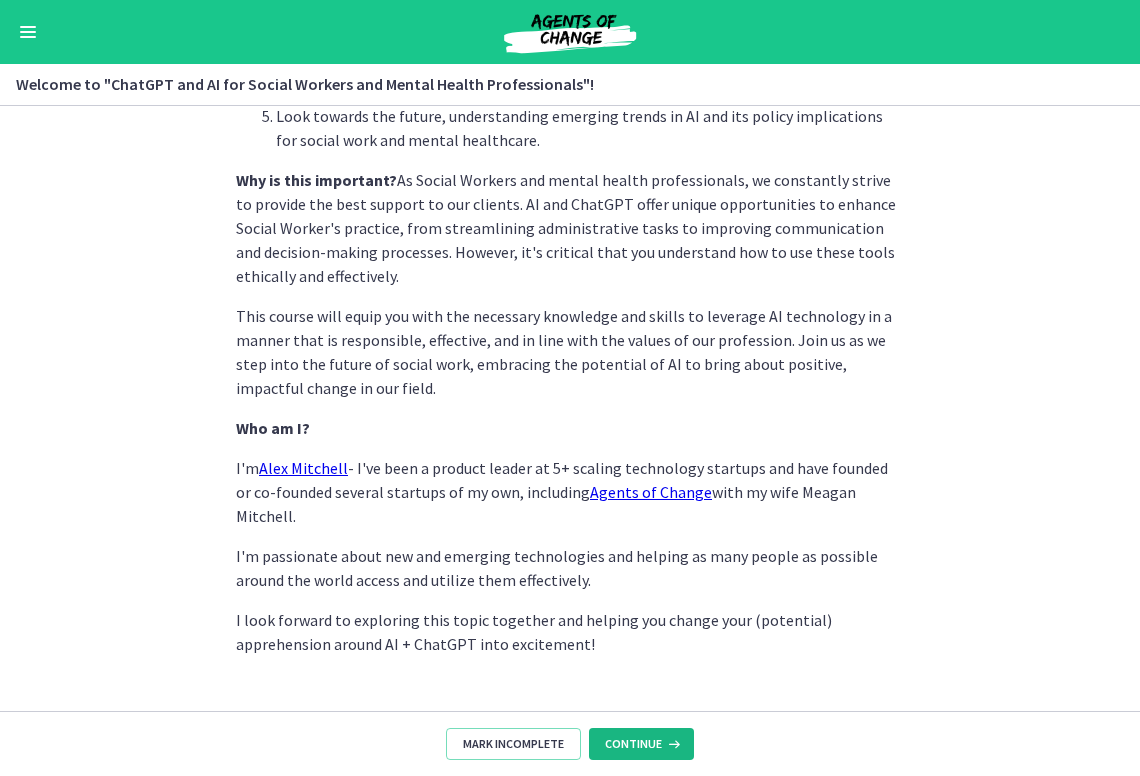 click at bounding box center (672, 744) 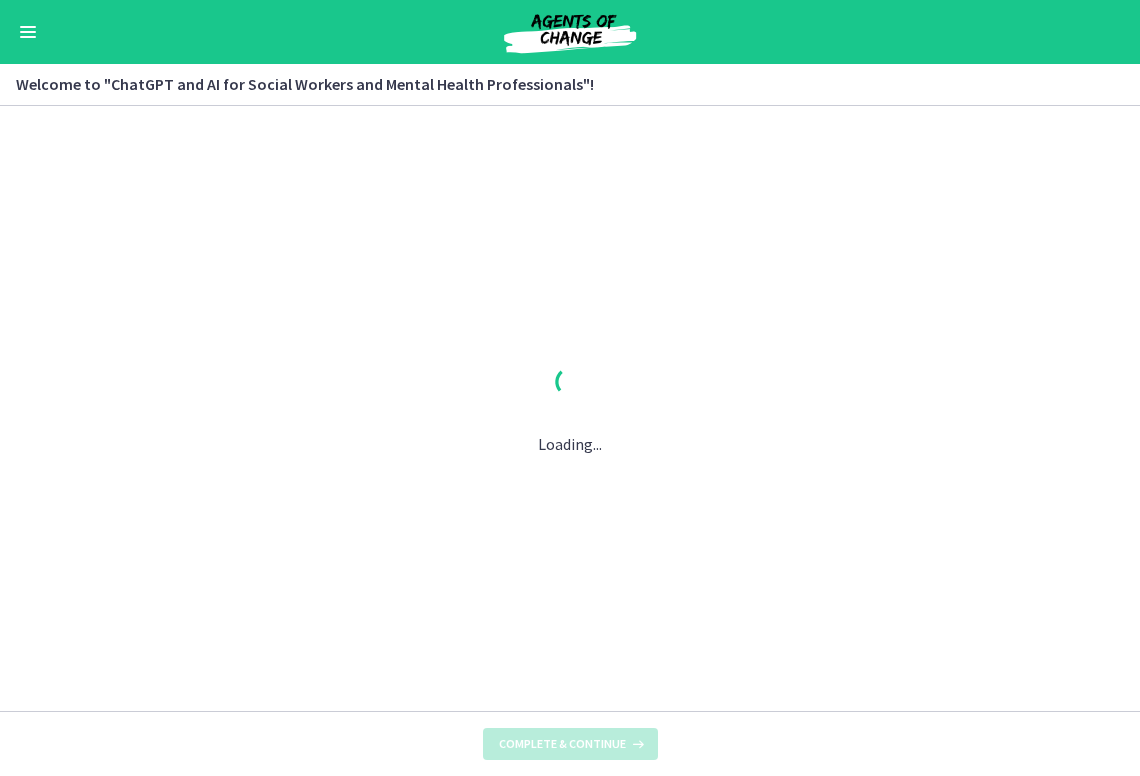 scroll, scrollTop: 0, scrollLeft: 0, axis: both 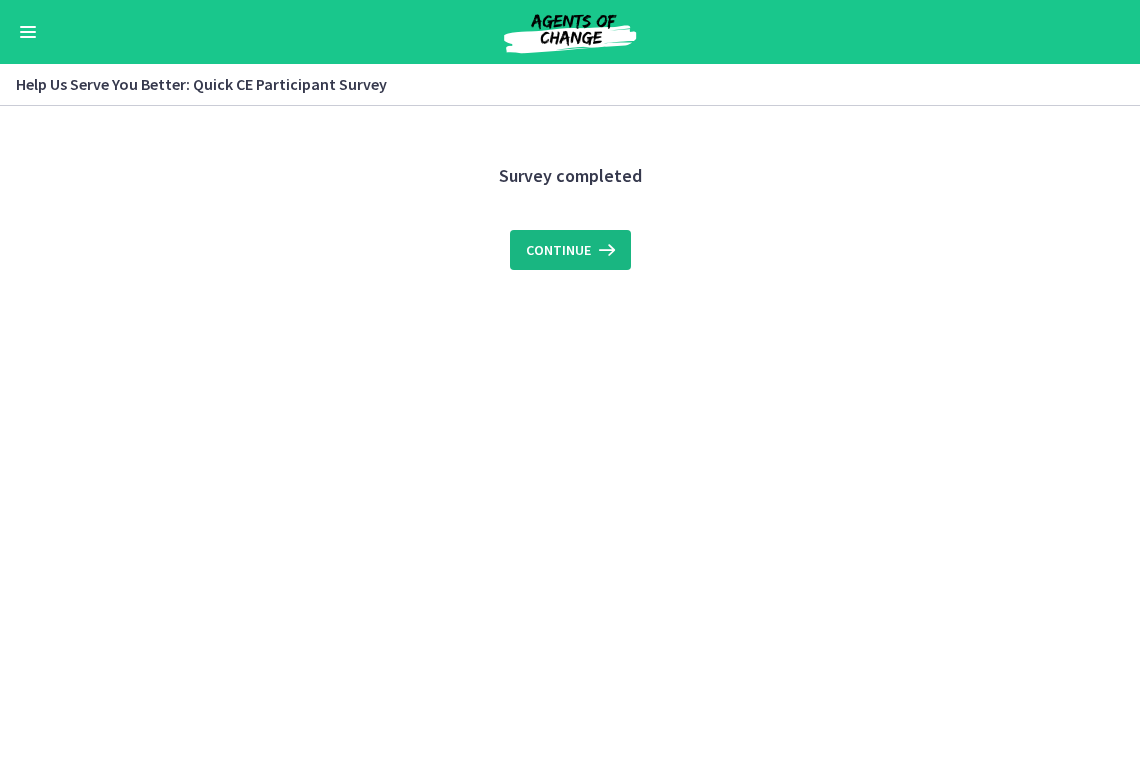 click at bounding box center [605, 250] 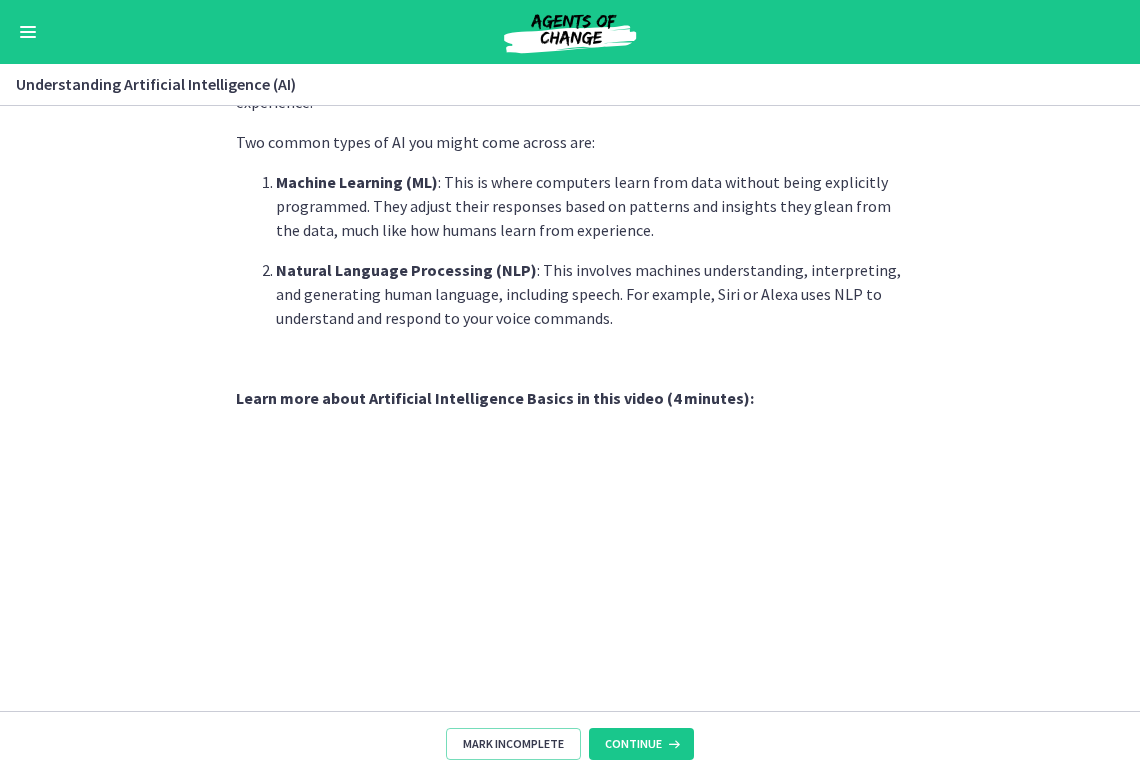 scroll, scrollTop: 864, scrollLeft: 0, axis: vertical 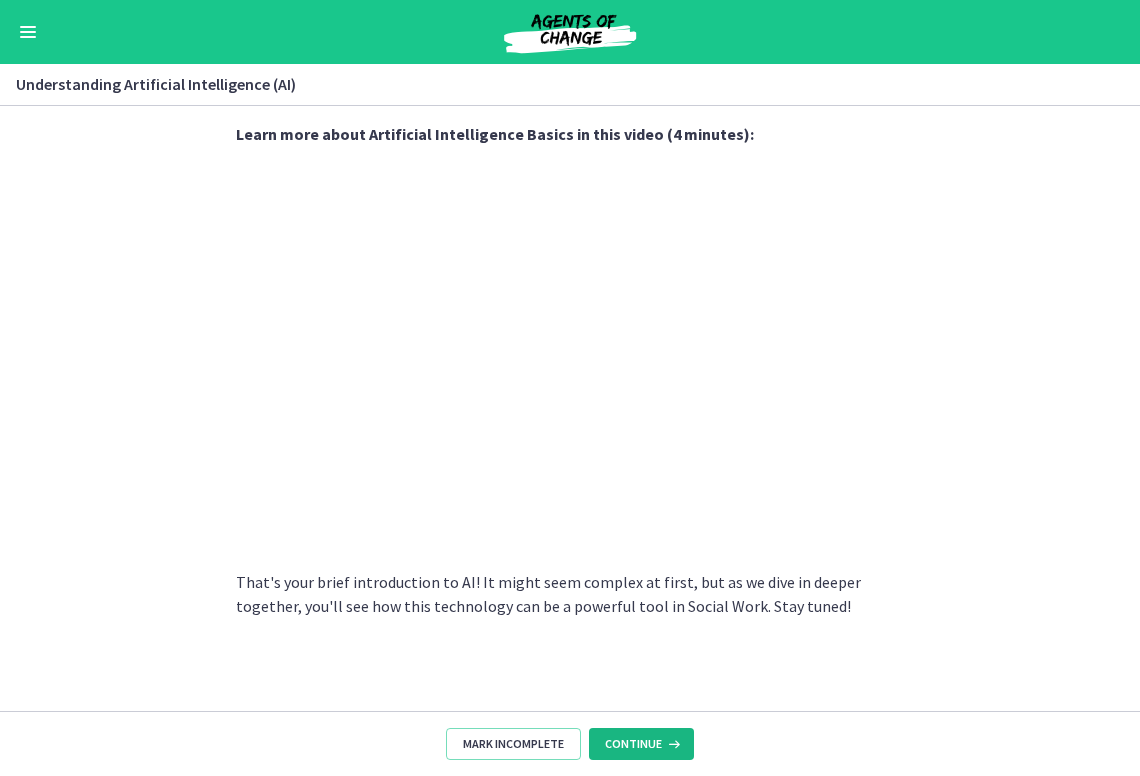 click at bounding box center (672, 744) 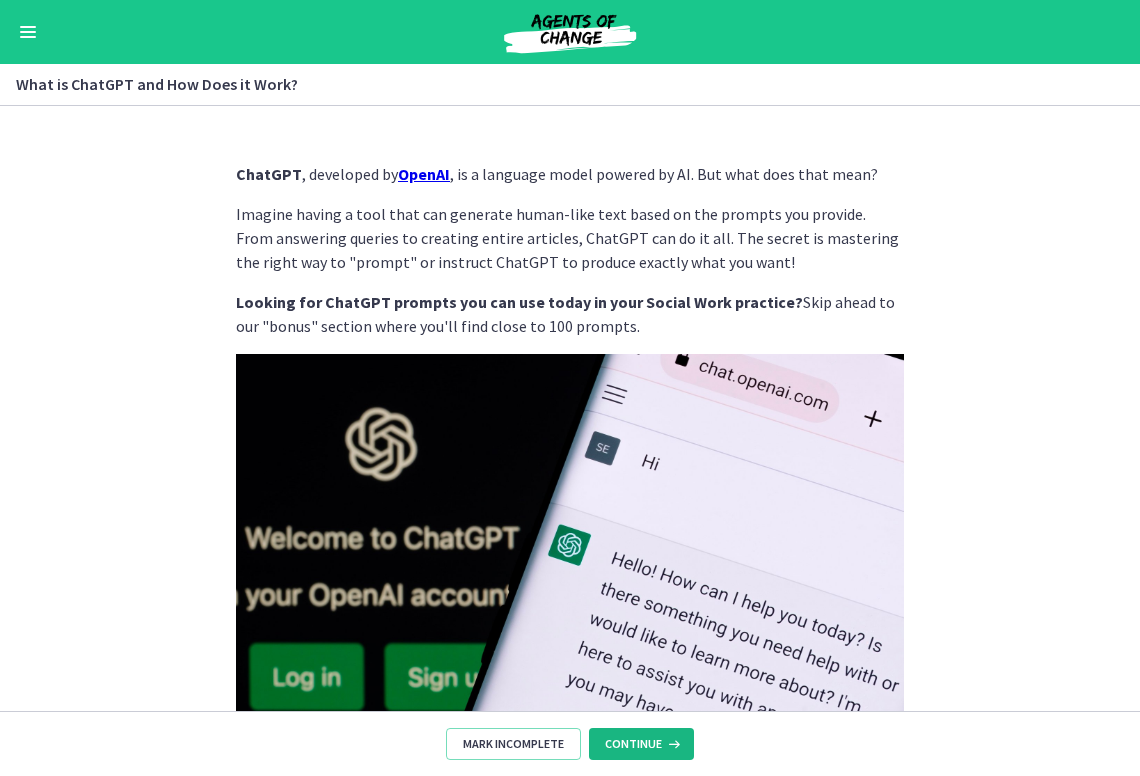 click at bounding box center [672, 744] 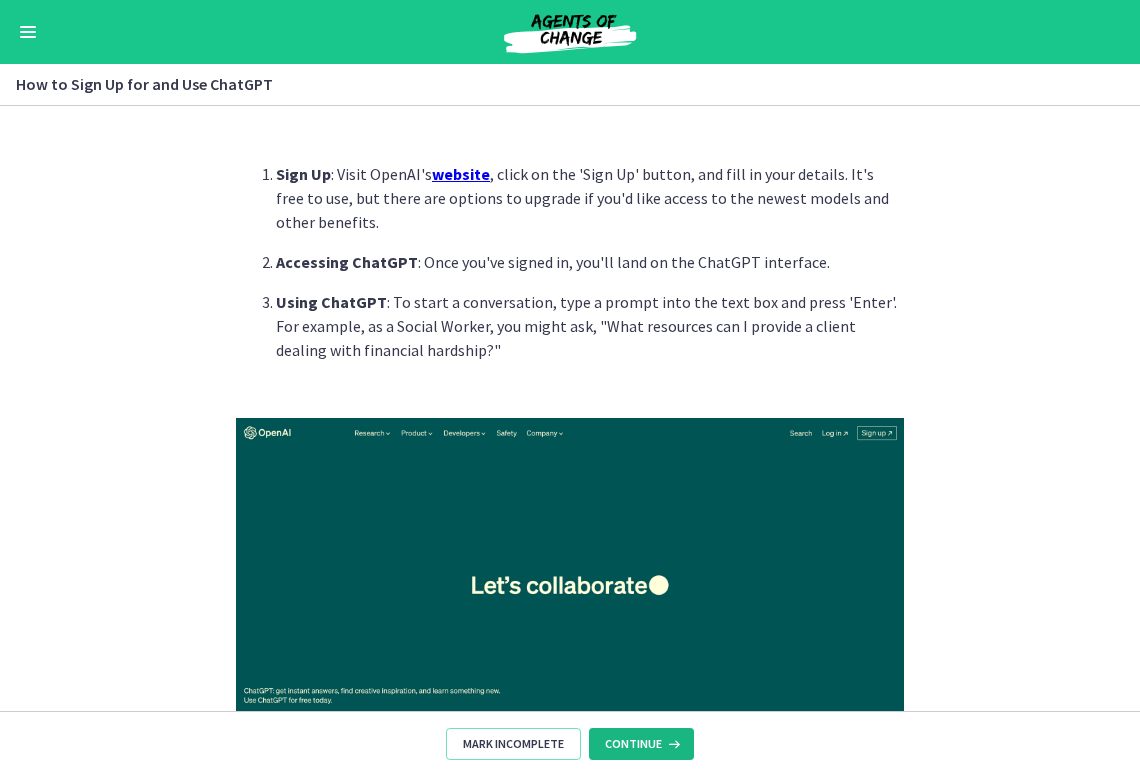 click at bounding box center (672, 744) 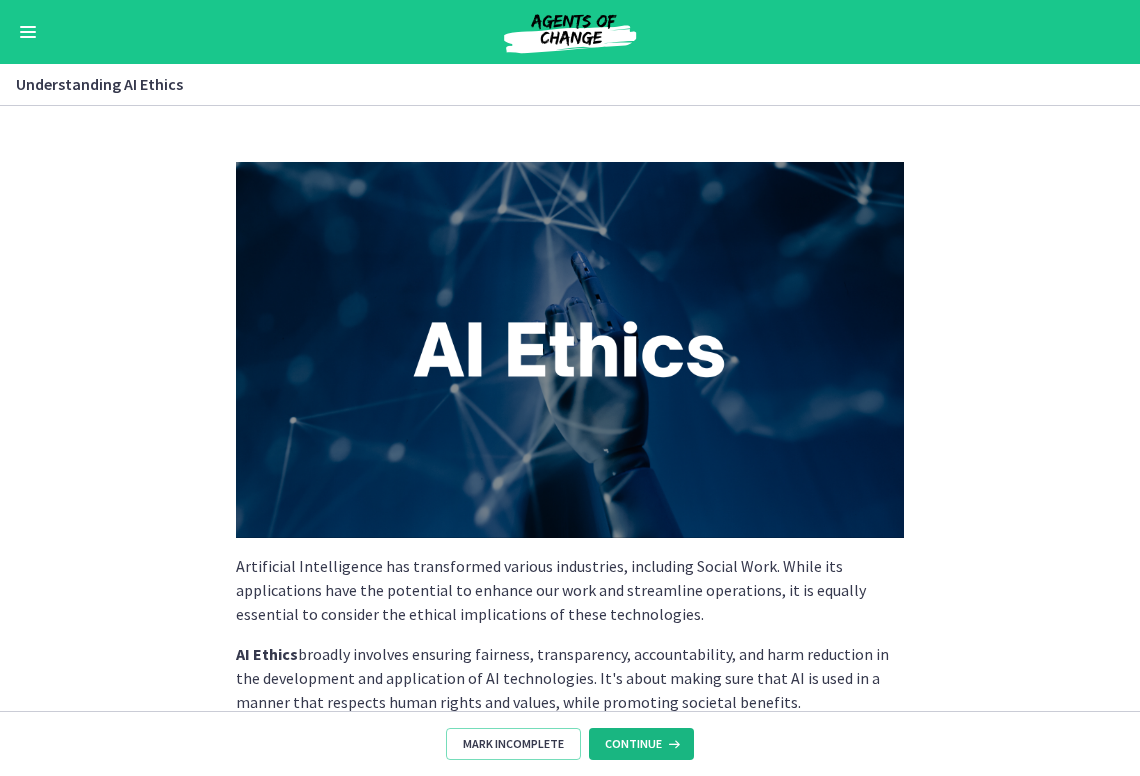 click at bounding box center [672, 744] 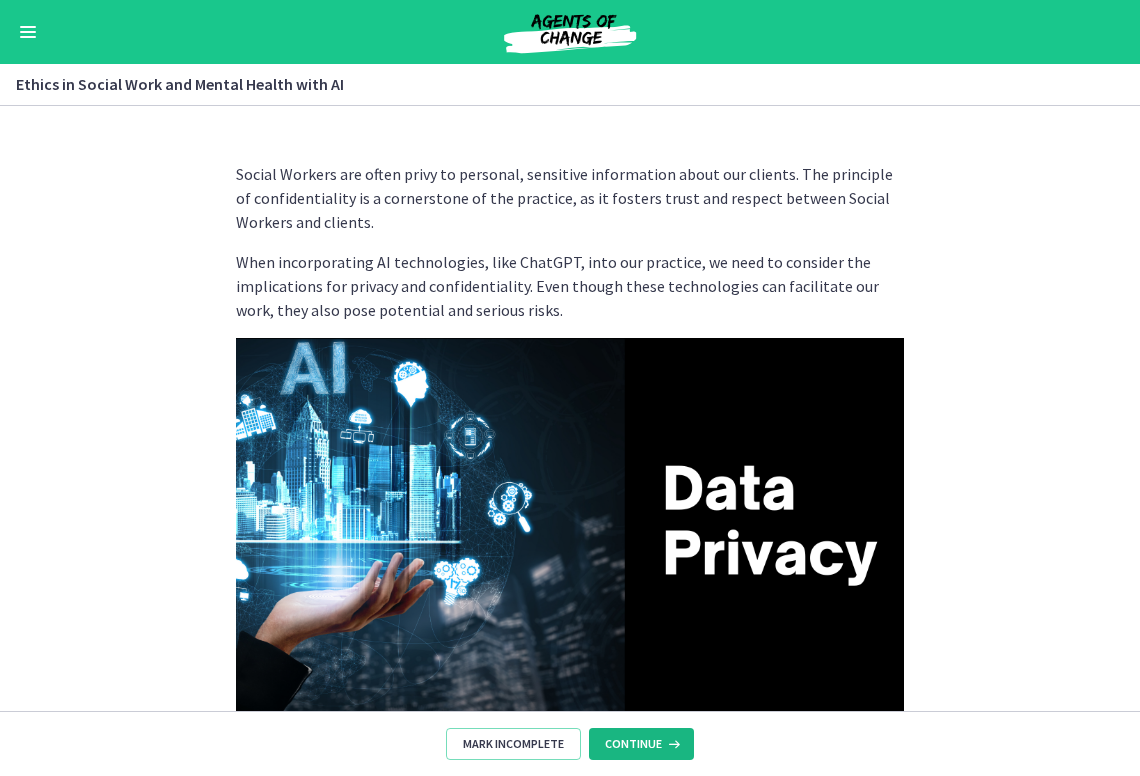 click at bounding box center (672, 744) 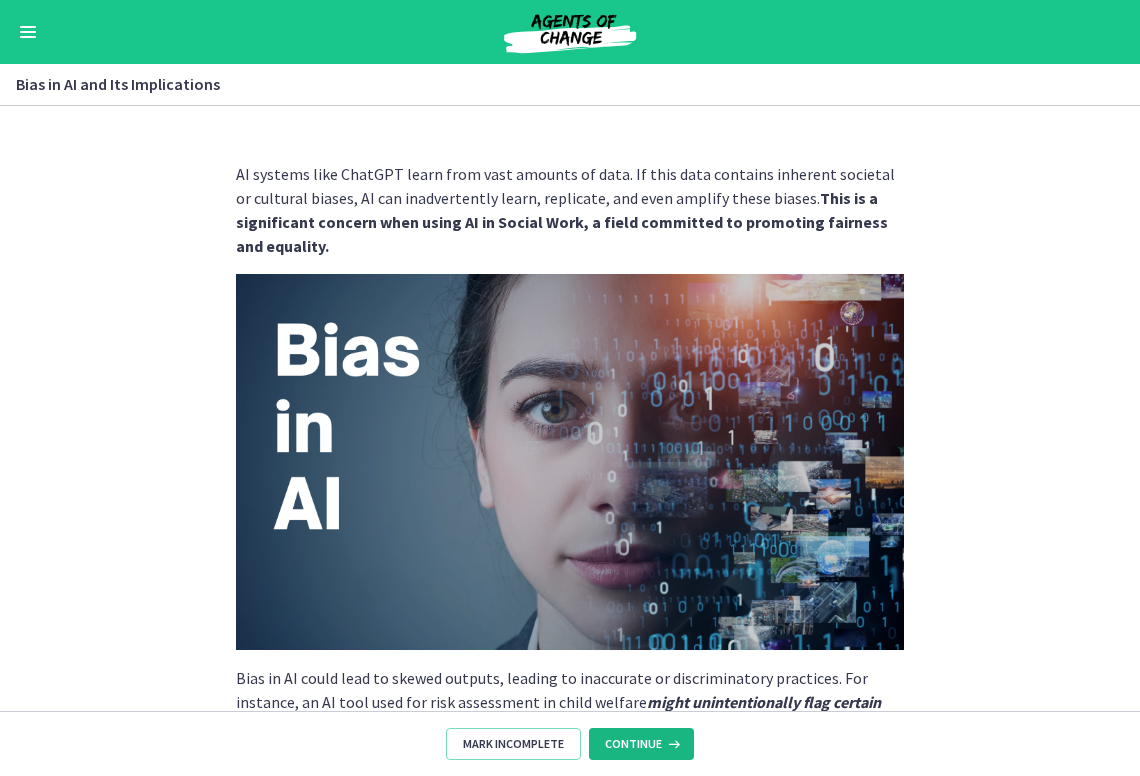 click at bounding box center [672, 744] 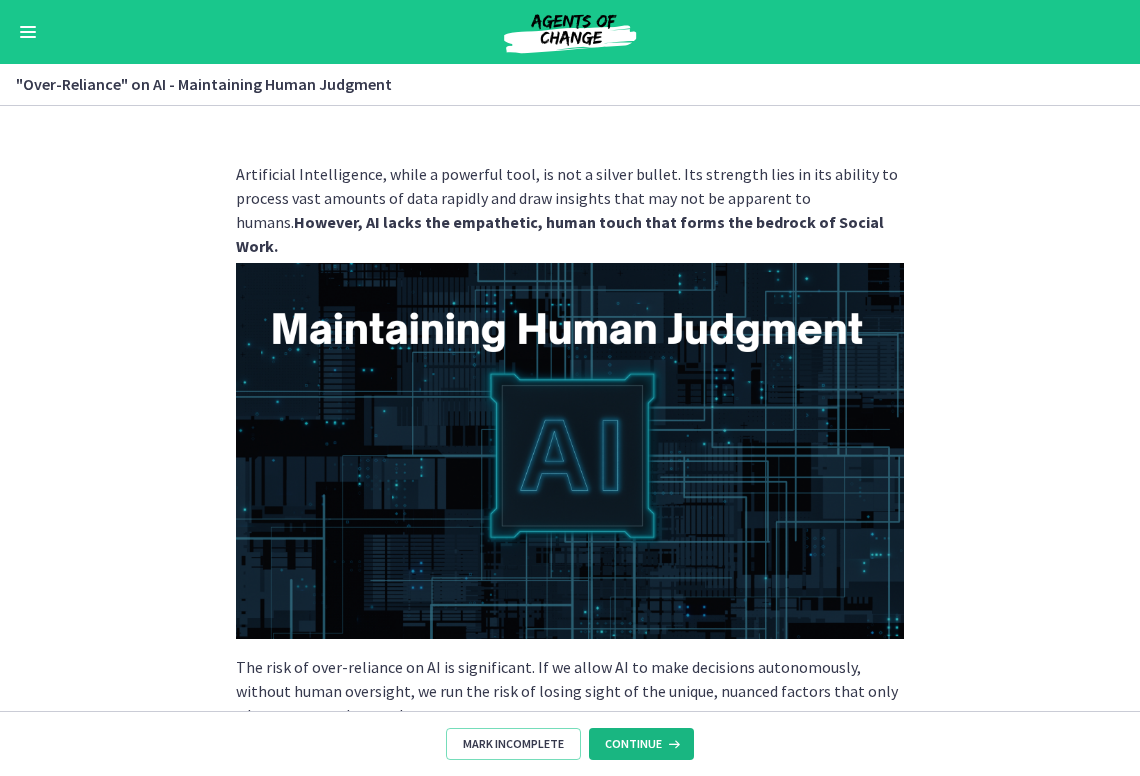 click at bounding box center [672, 744] 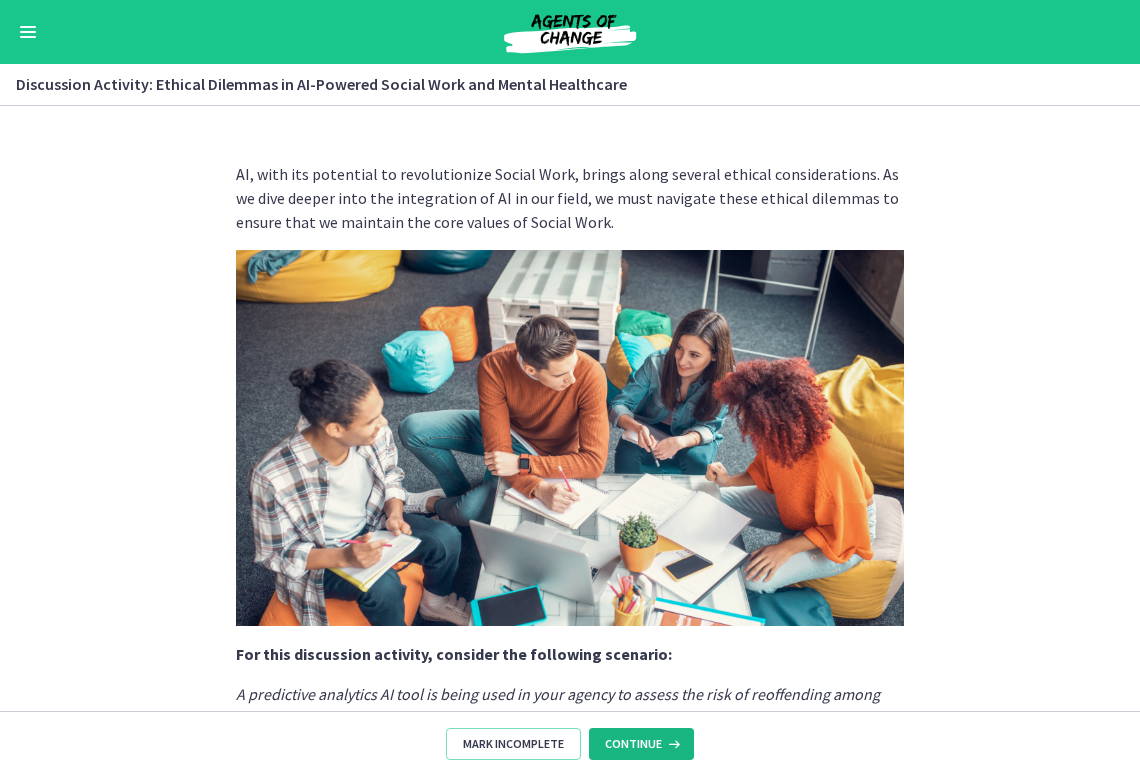 click at bounding box center [672, 744] 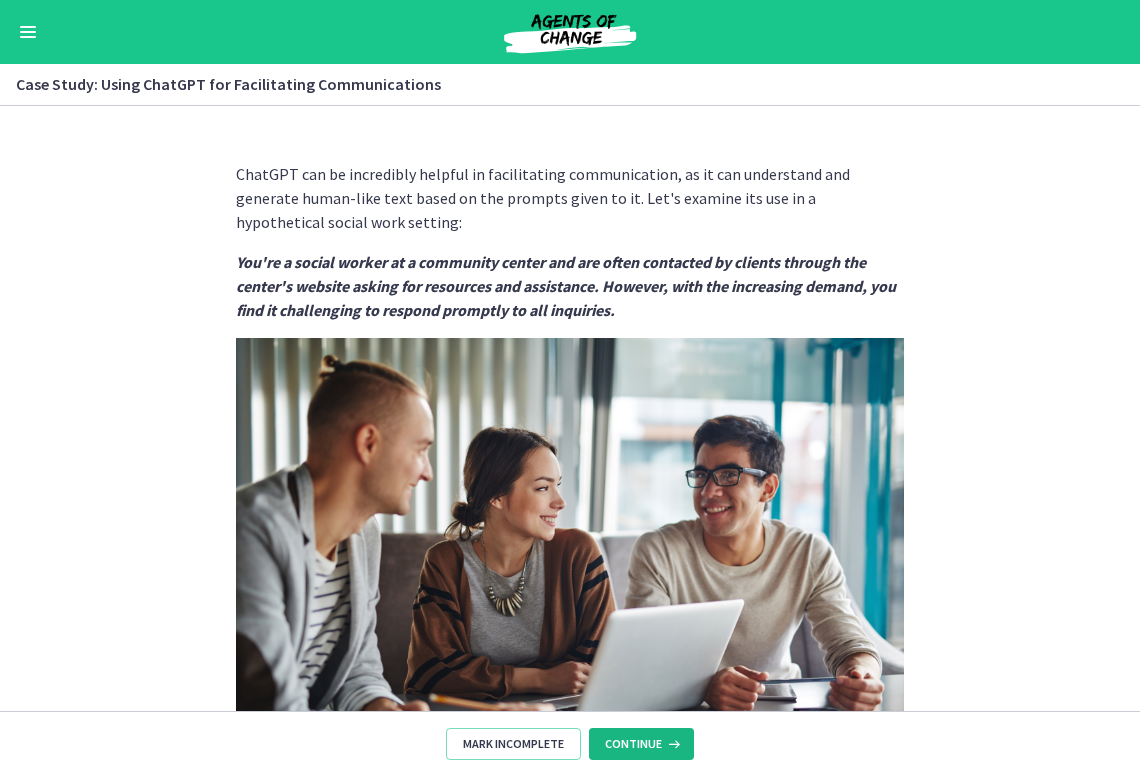 click at bounding box center (672, 744) 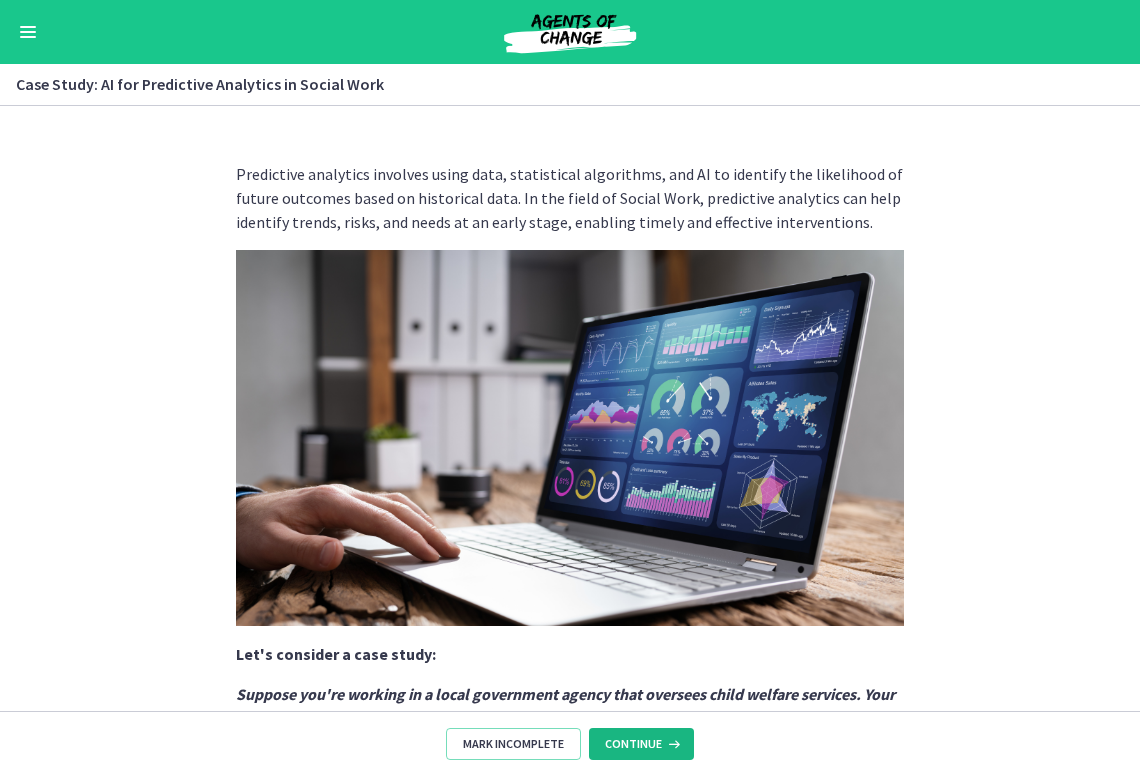 click at bounding box center [672, 744] 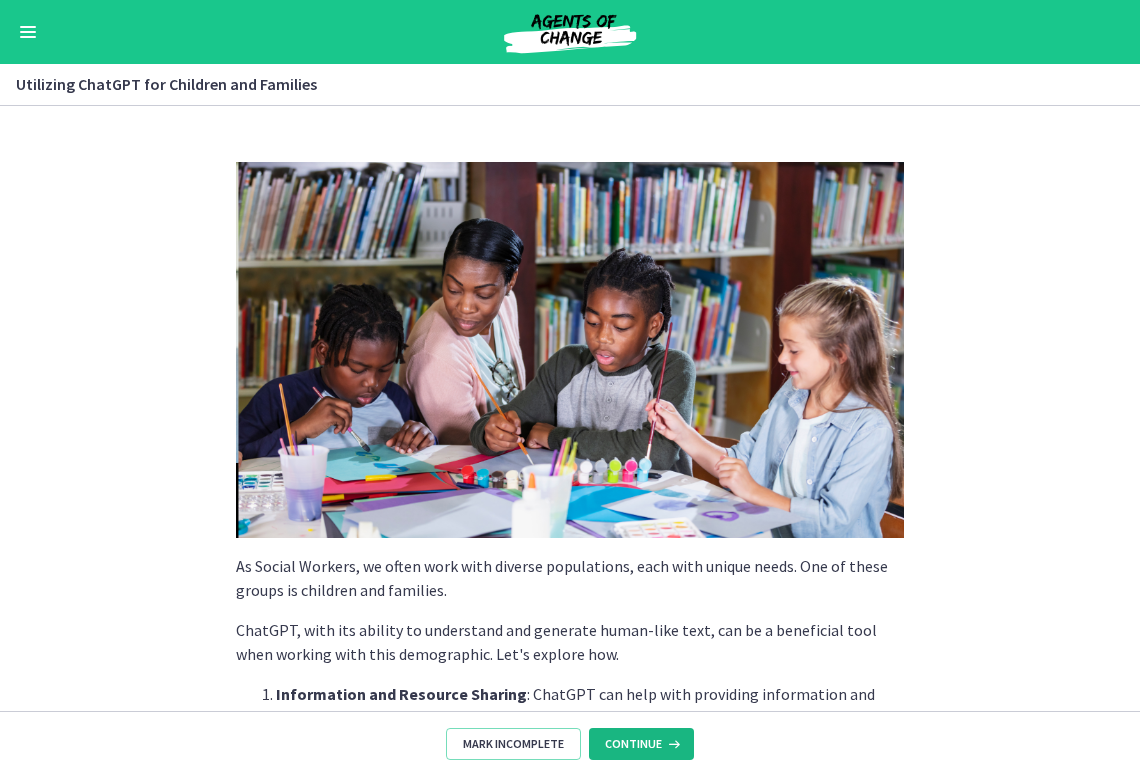 click at bounding box center [672, 744] 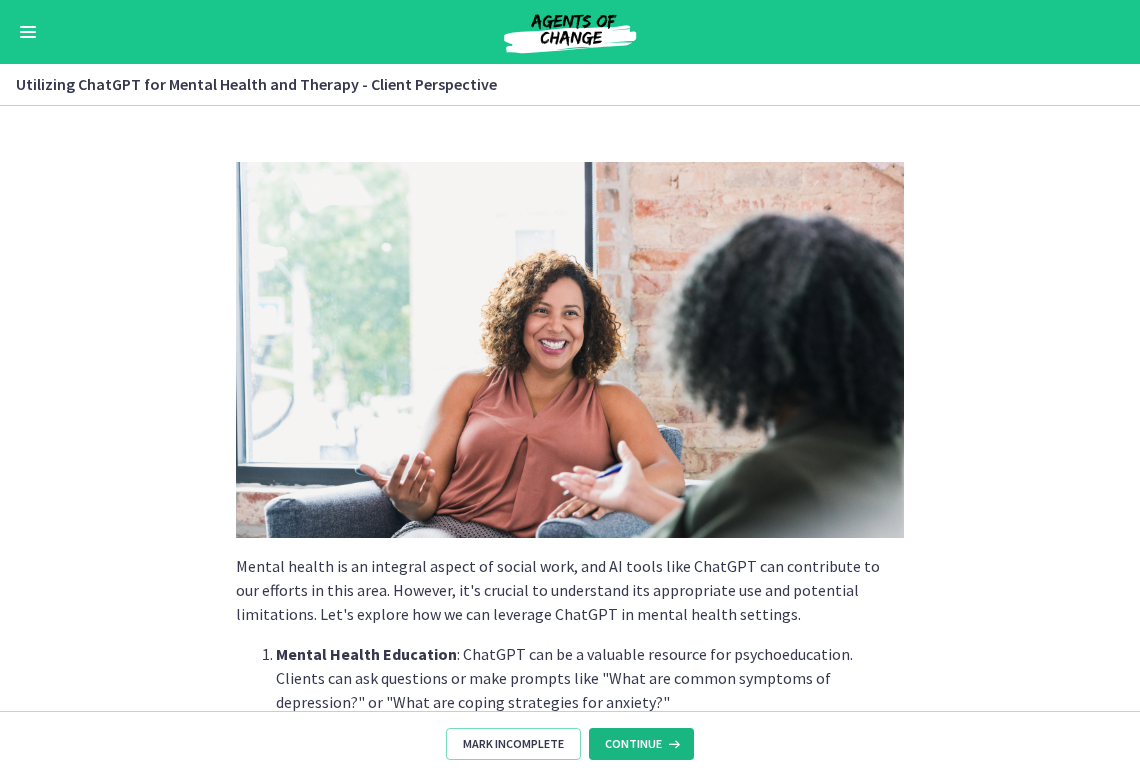 click at bounding box center [672, 744] 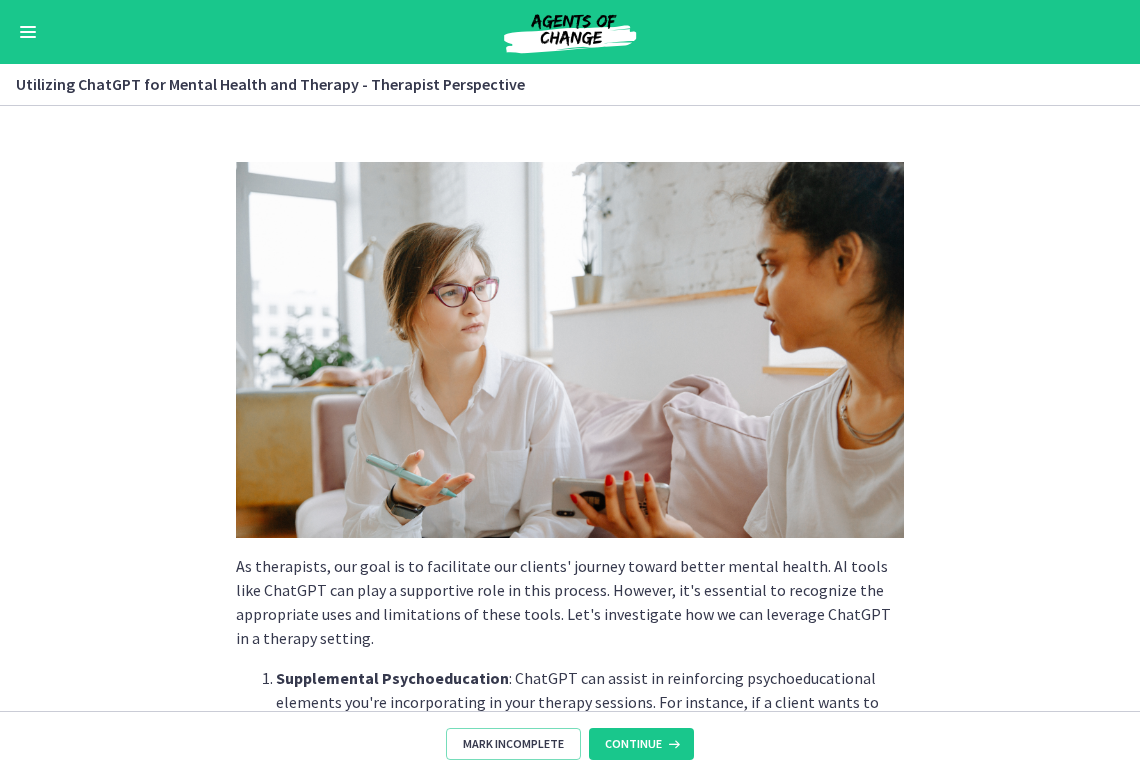 click at bounding box center [672, 744] 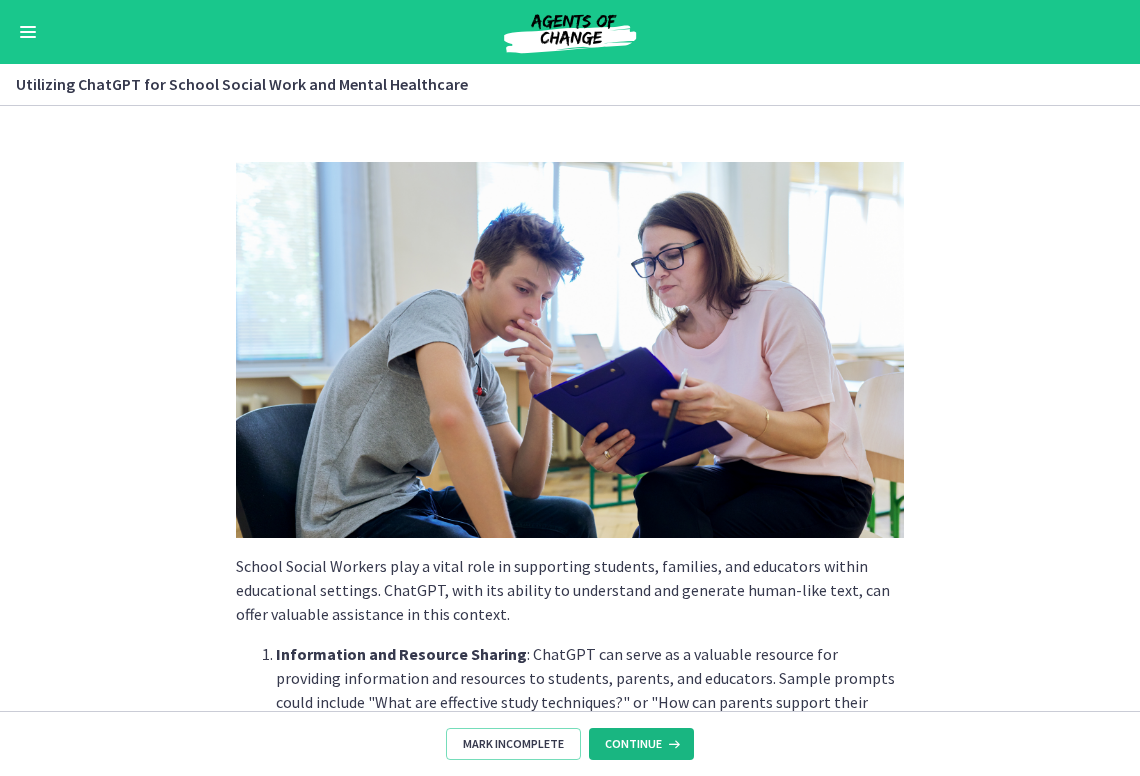 click at bounding box center (672, 744) 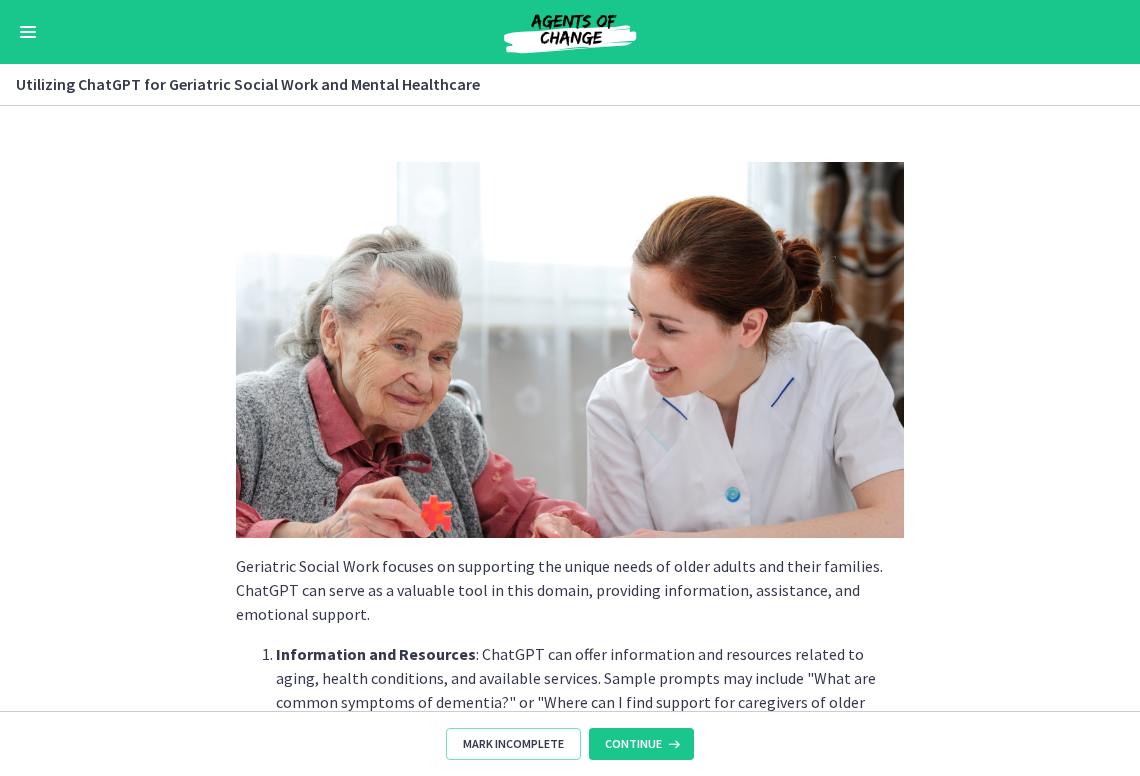 click at bounding box center [672, 744] 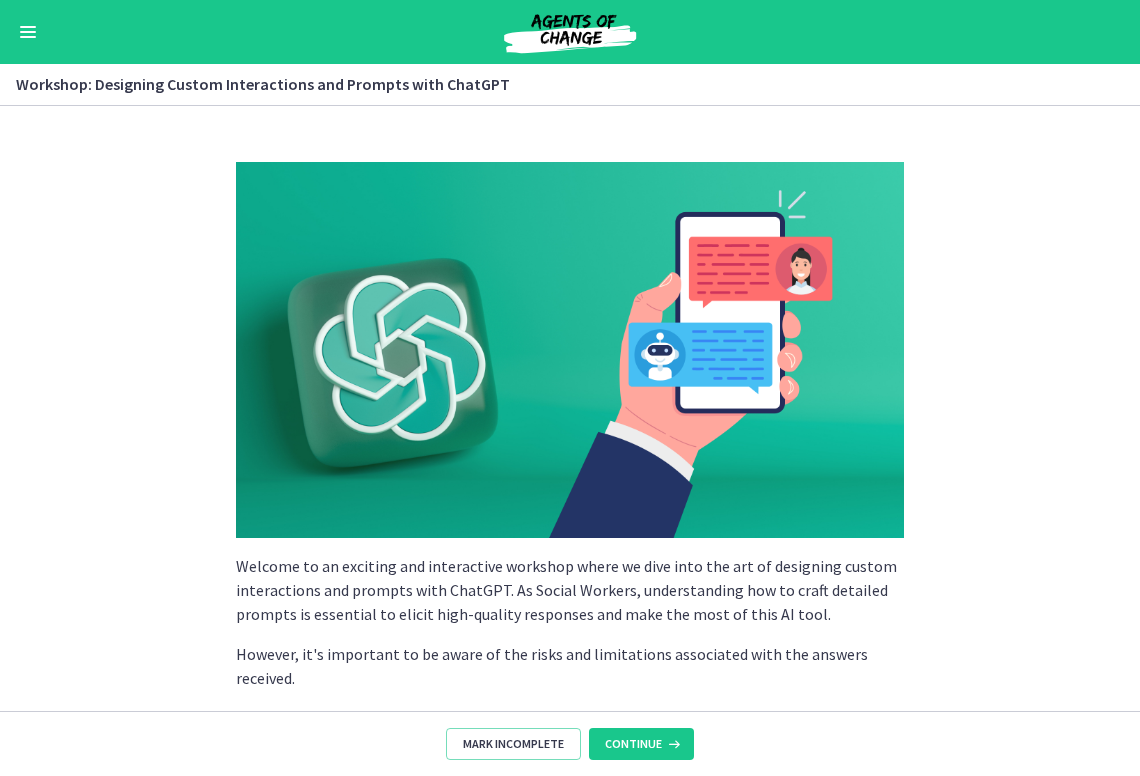 click at bounding box center [672, 744] 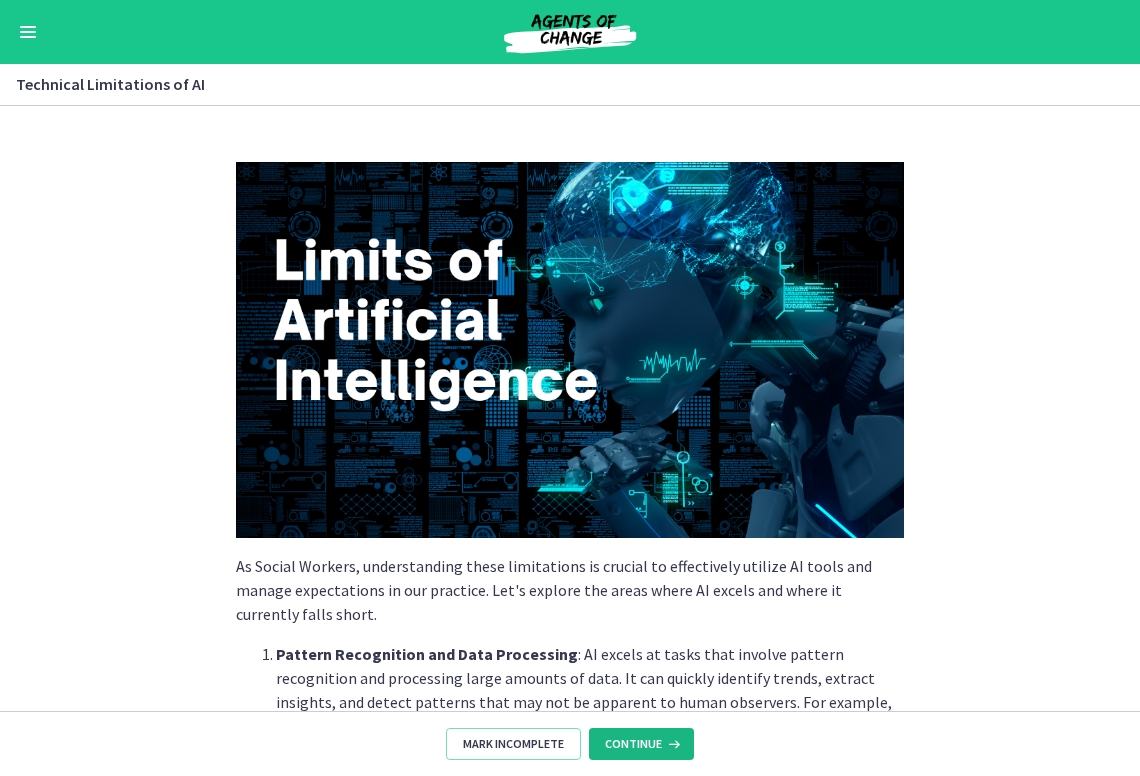 click at bounding box center (672, 744) 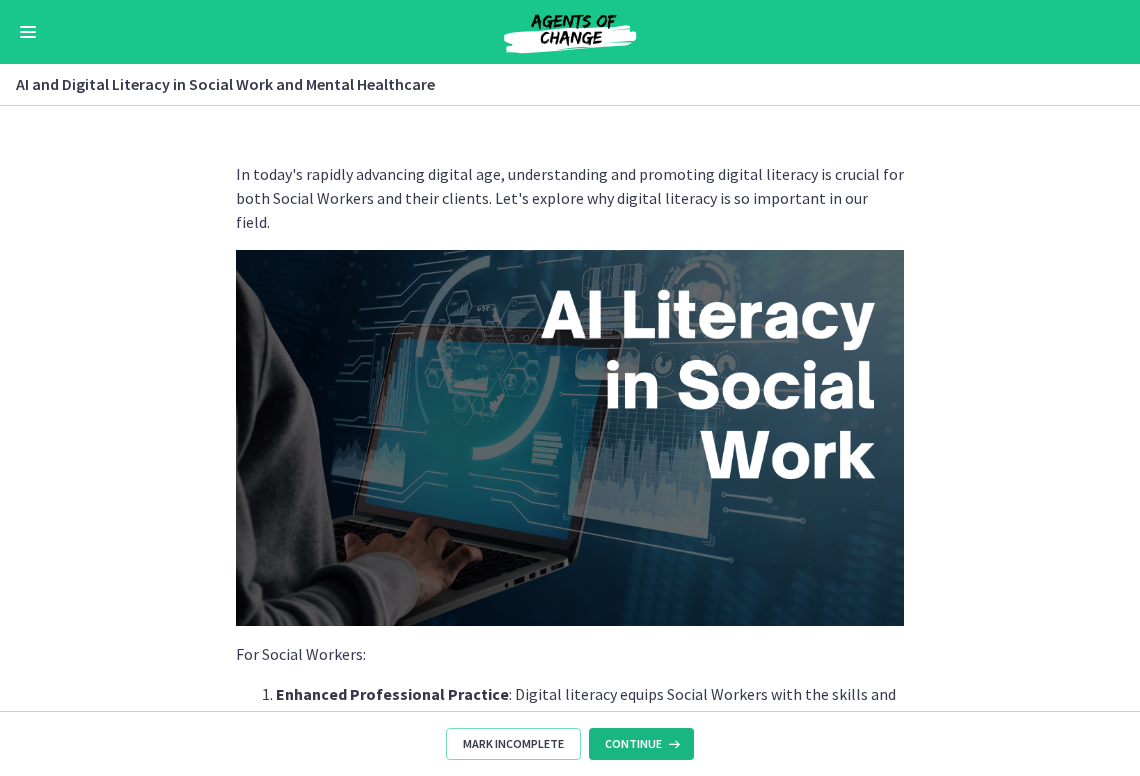 click at bounding box center [672, 744] 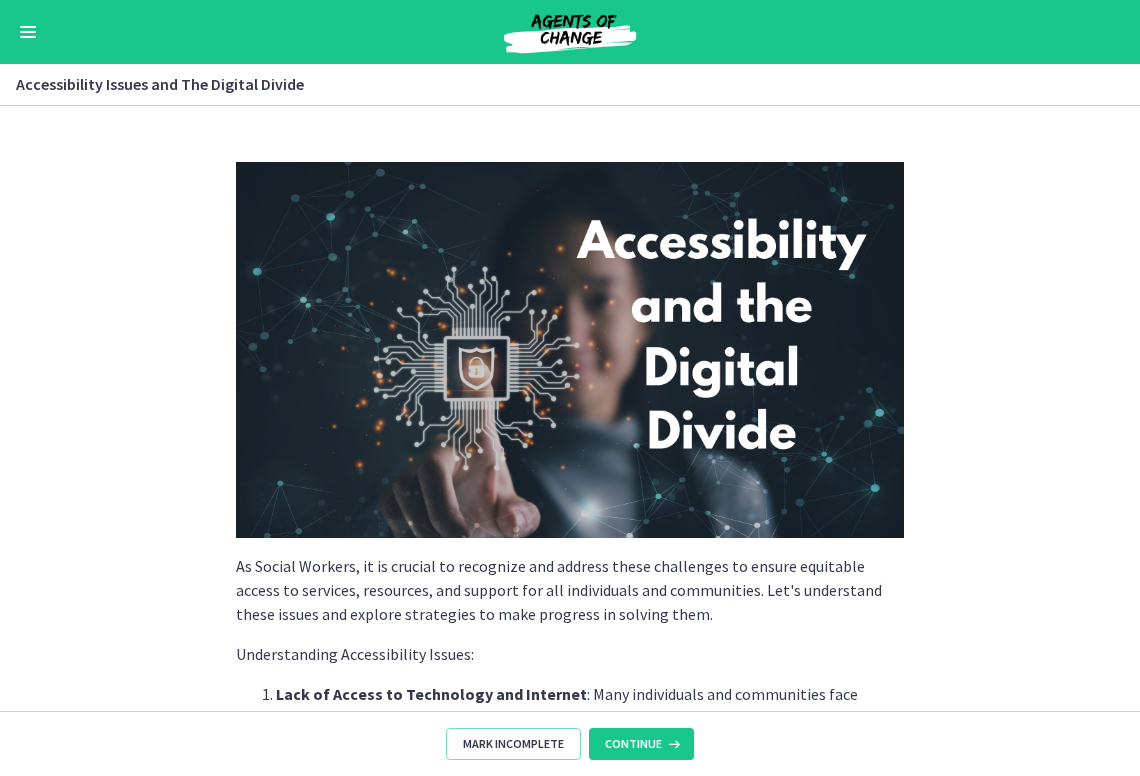 click at bounding box center (672, 744) 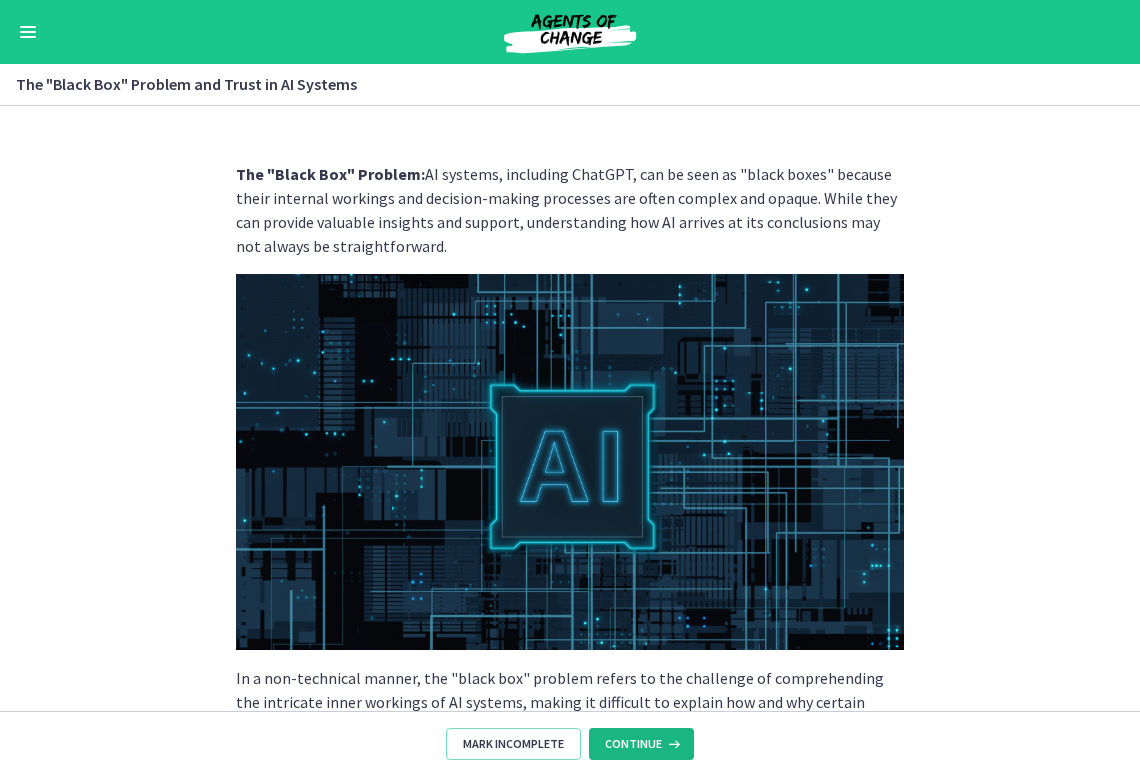 click at bounding box center (672, 744) 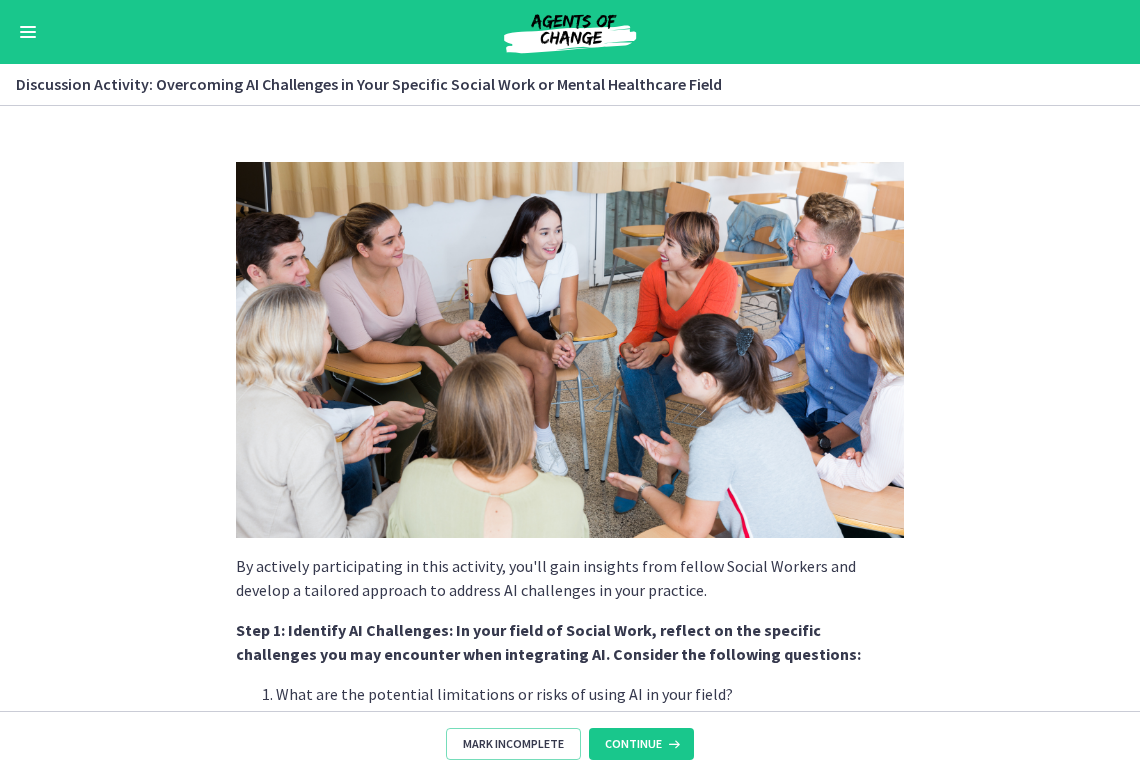 click at bounding box center (672, 744) 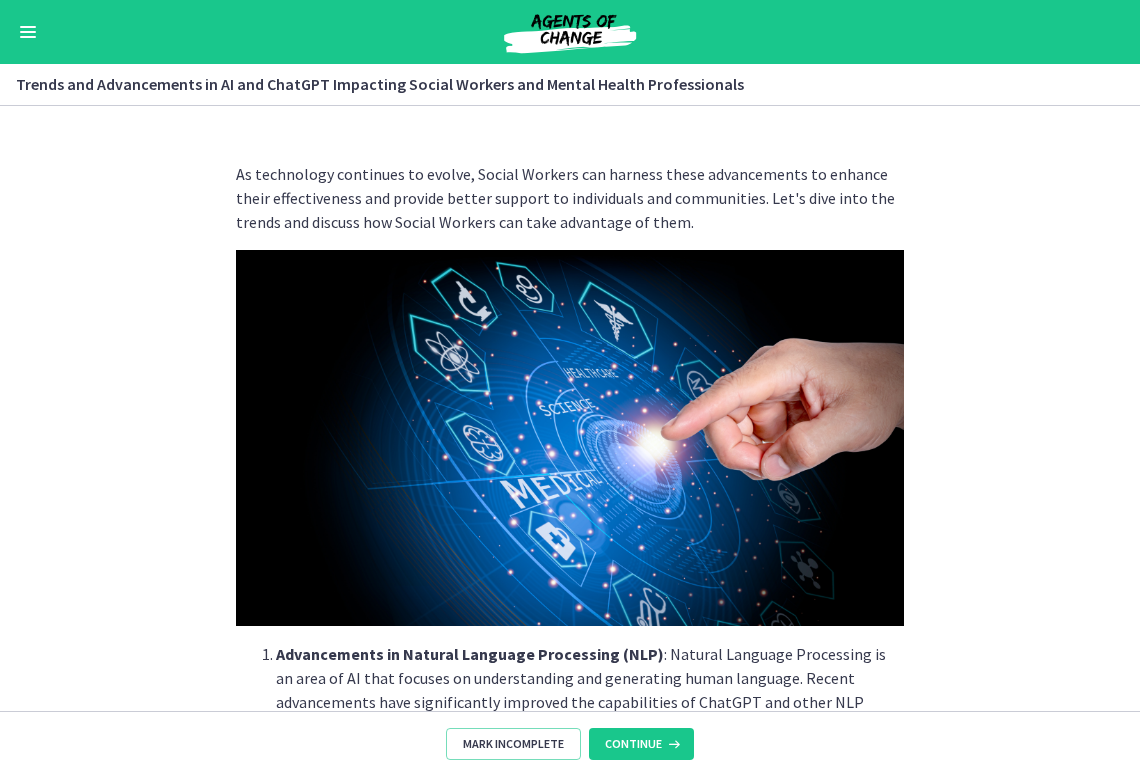 click at bounding box center (672, 744) 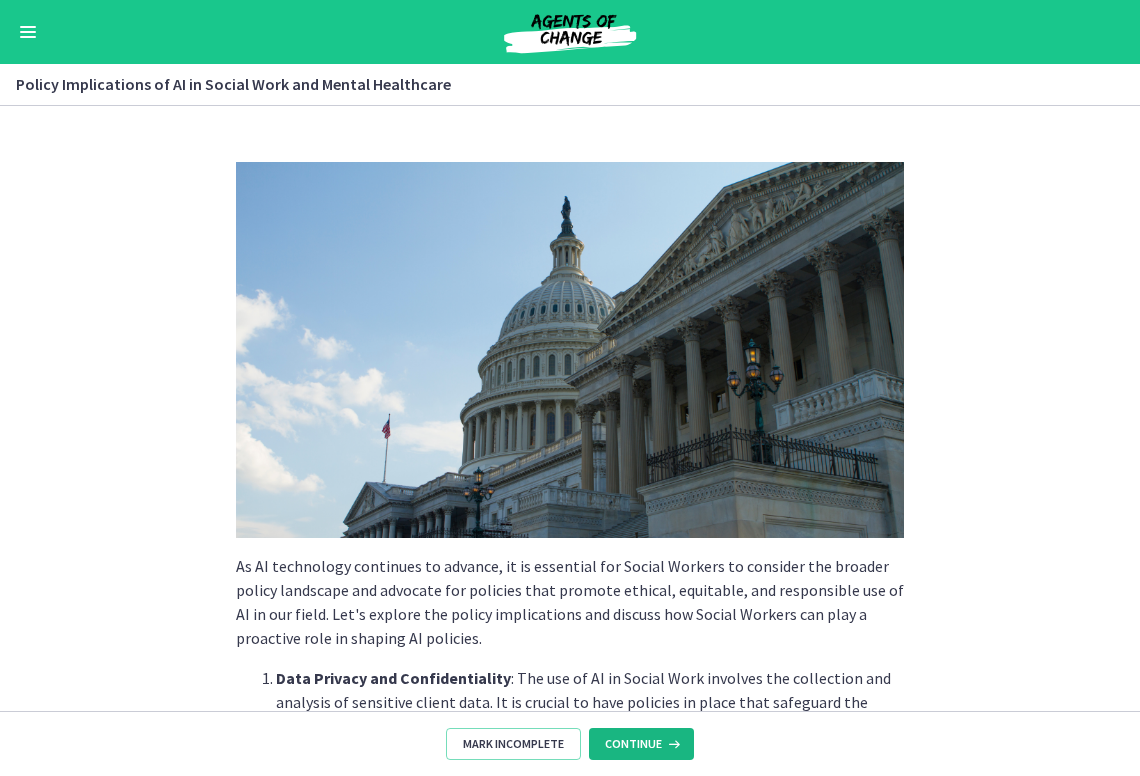 click at bounding box center [672, 744] 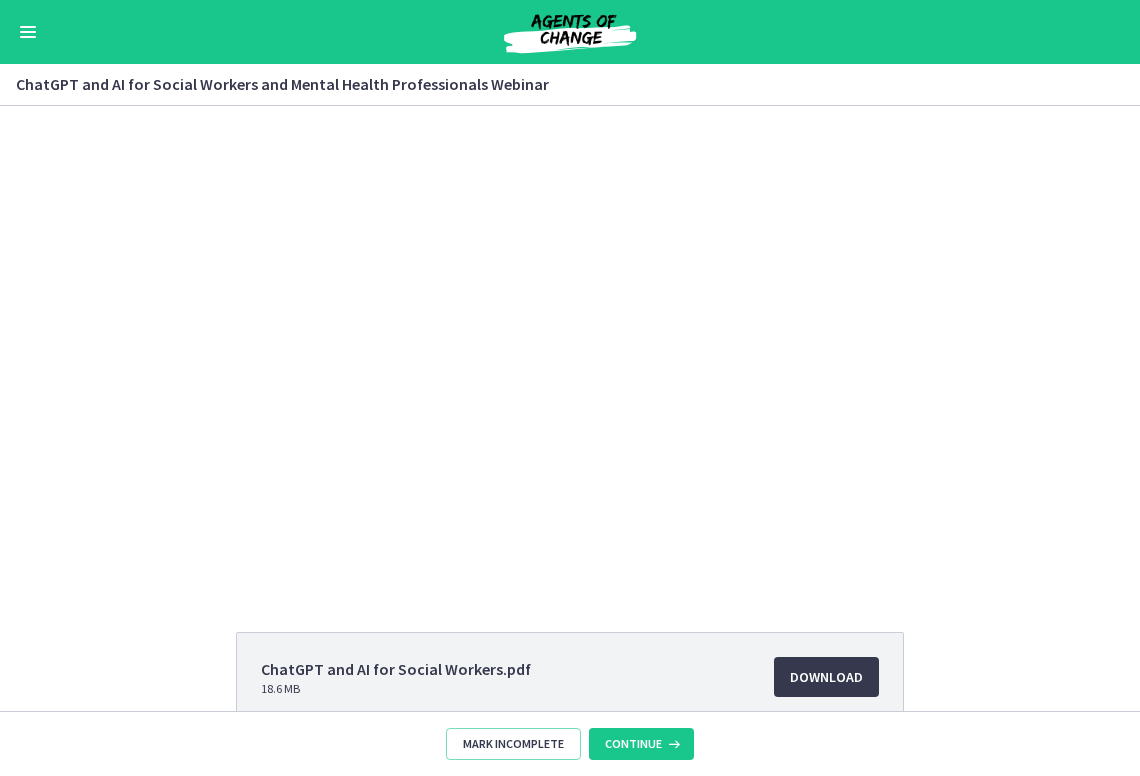 click at bounding box center (672, 744) 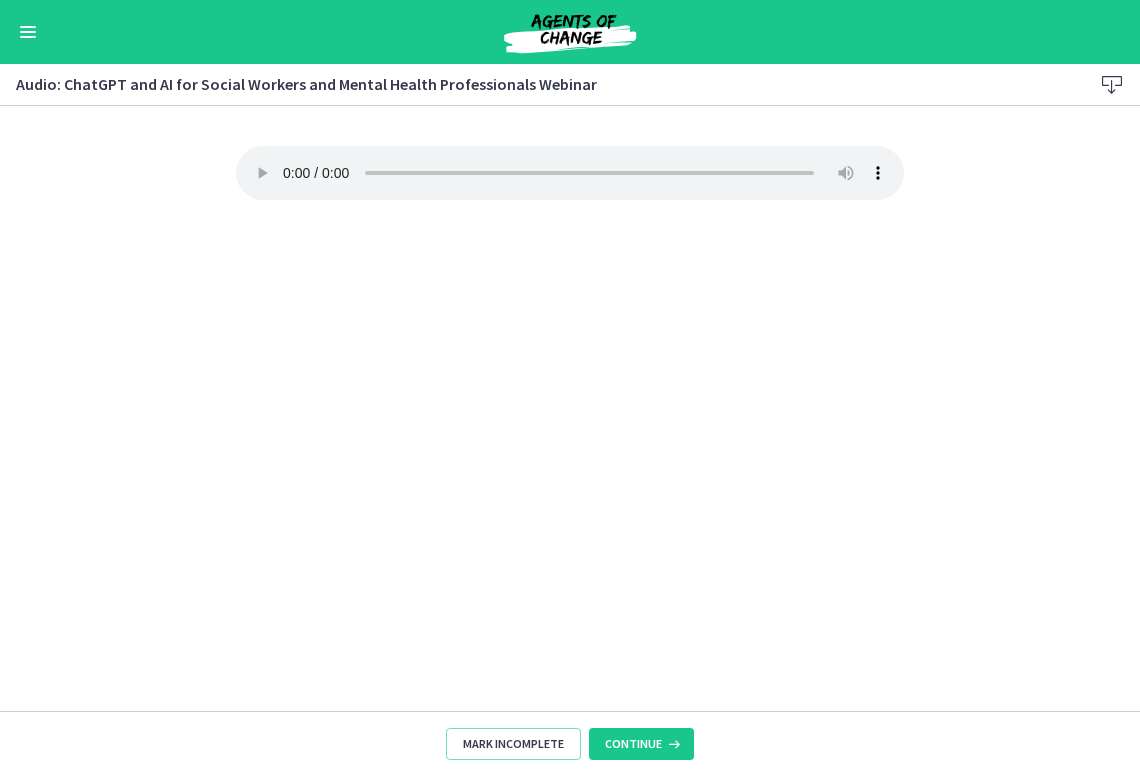 click at bounding box center (672, 744) 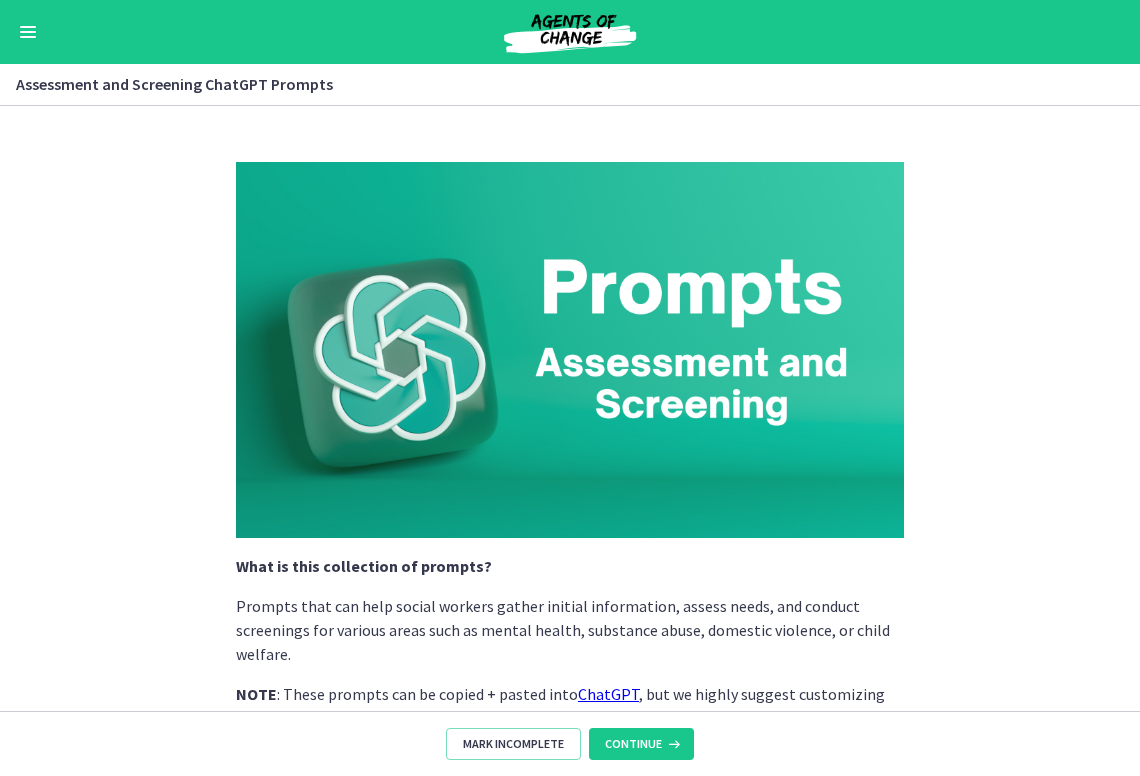 click at bounding box center [672, 744] 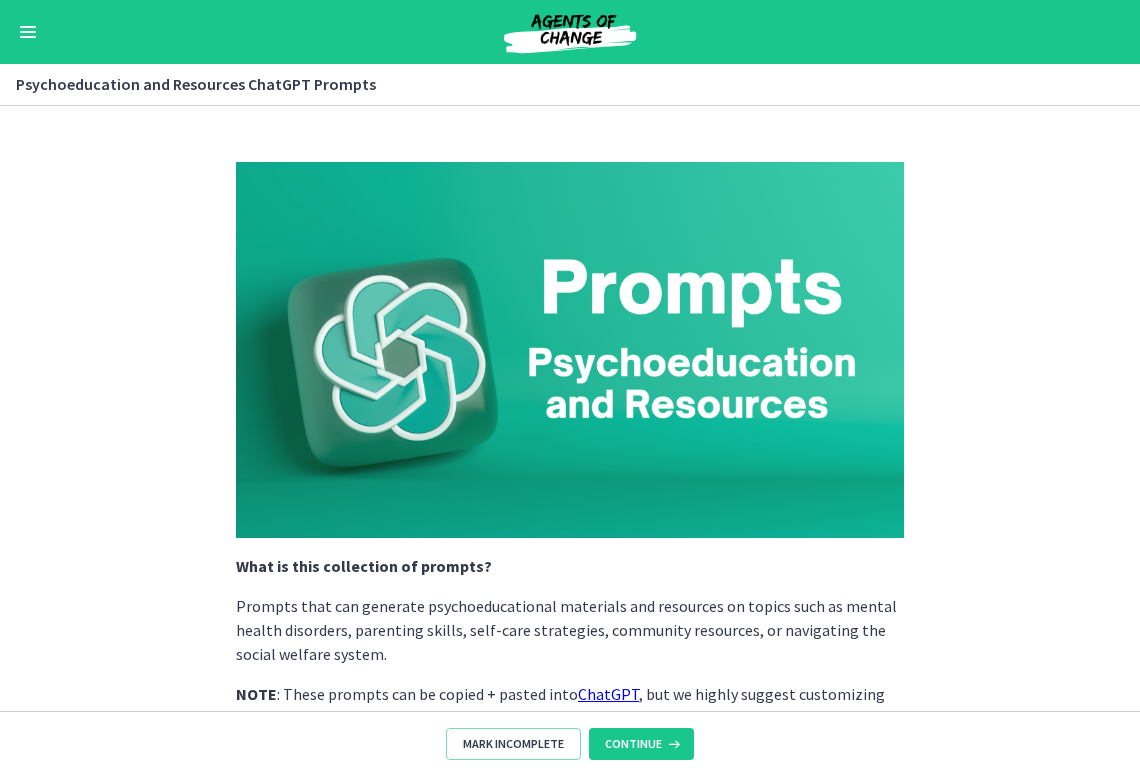click at bounding box center (672, 744) 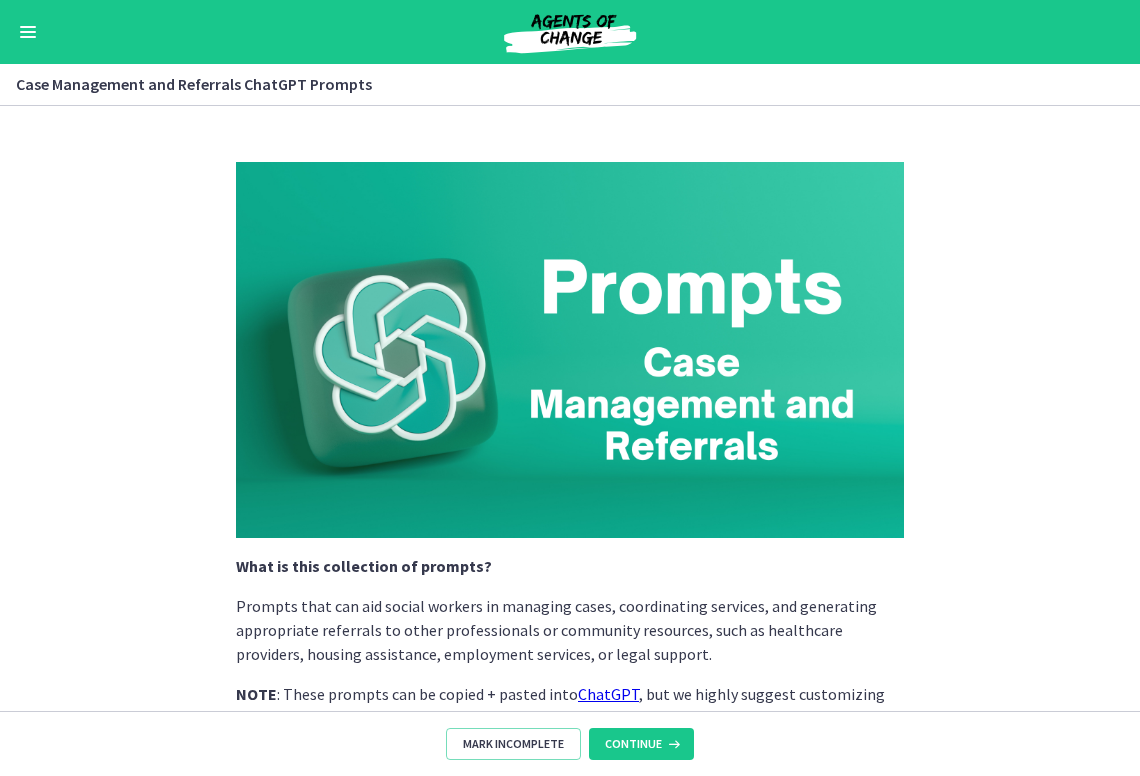 click at bounding box center [672, 744] 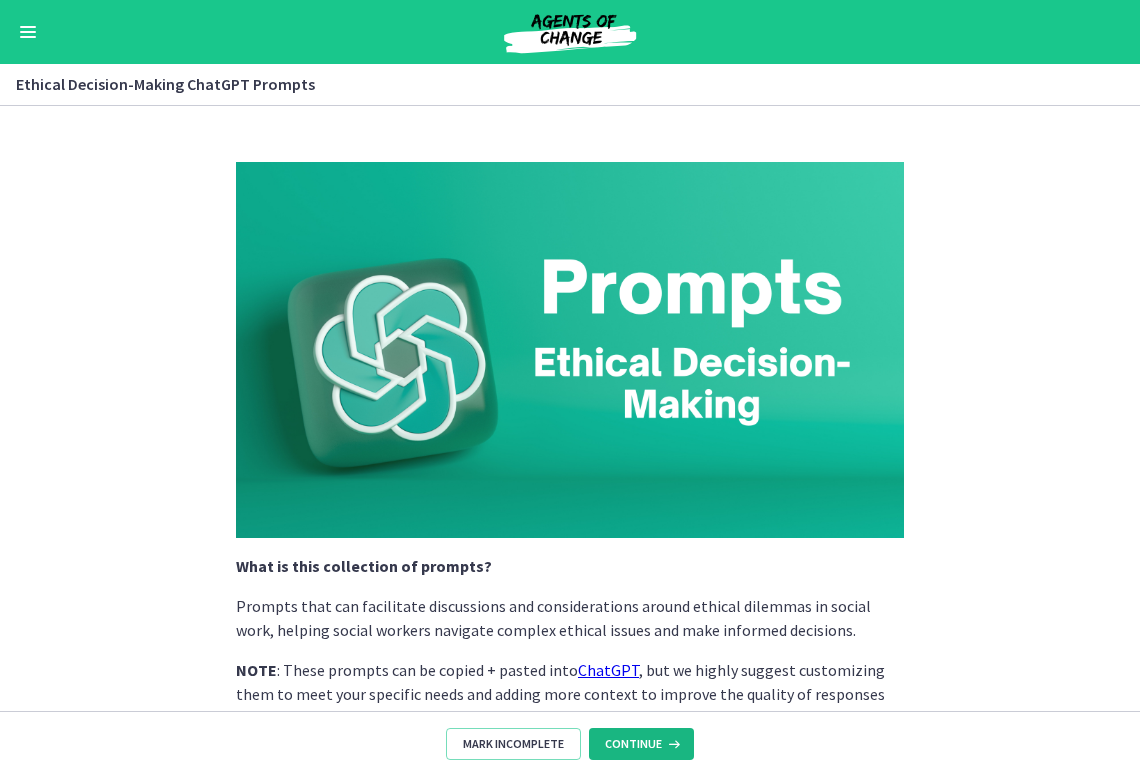 click at bounding box center (672, 744) 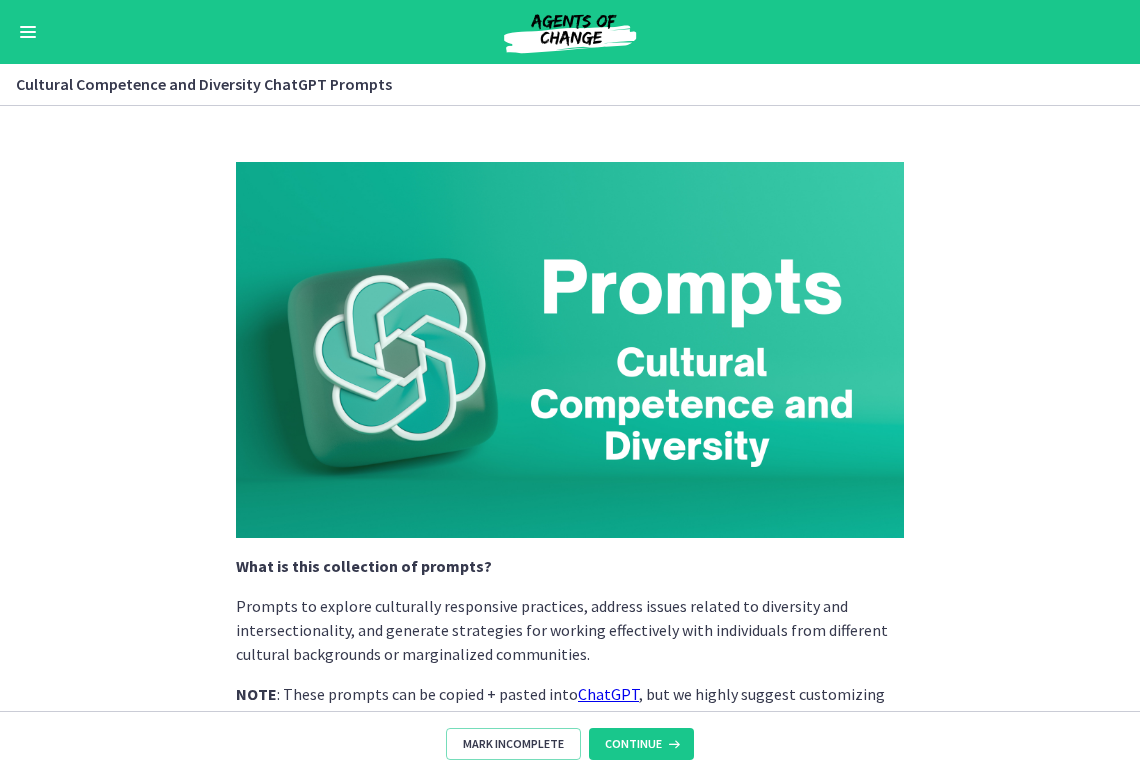 click at bounding box center (672, 744) 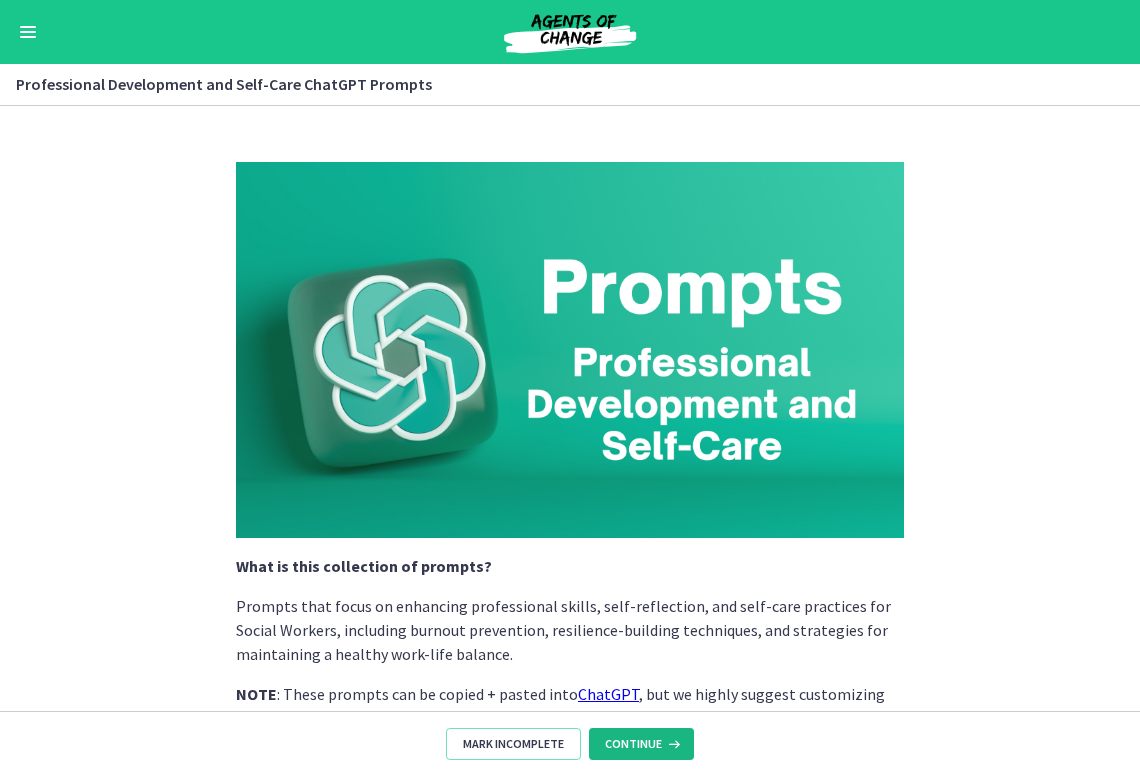 click at bounding box center (672, 744) 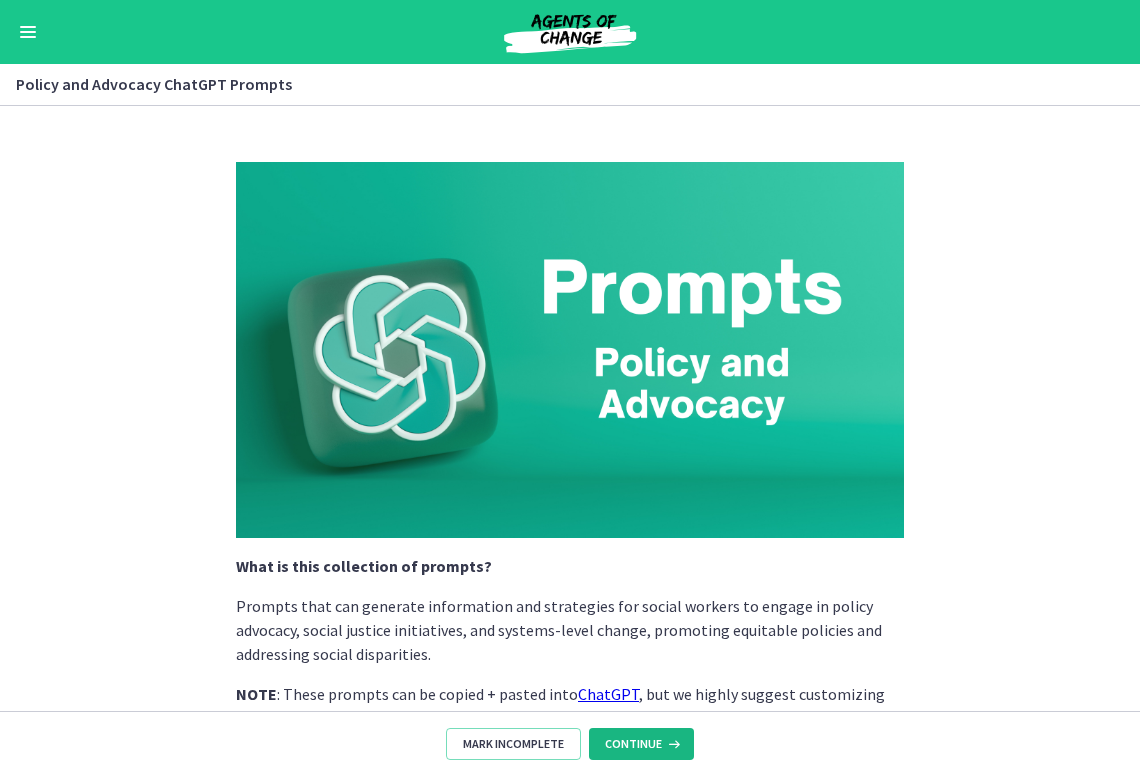 click at bounding box center [672, 744] 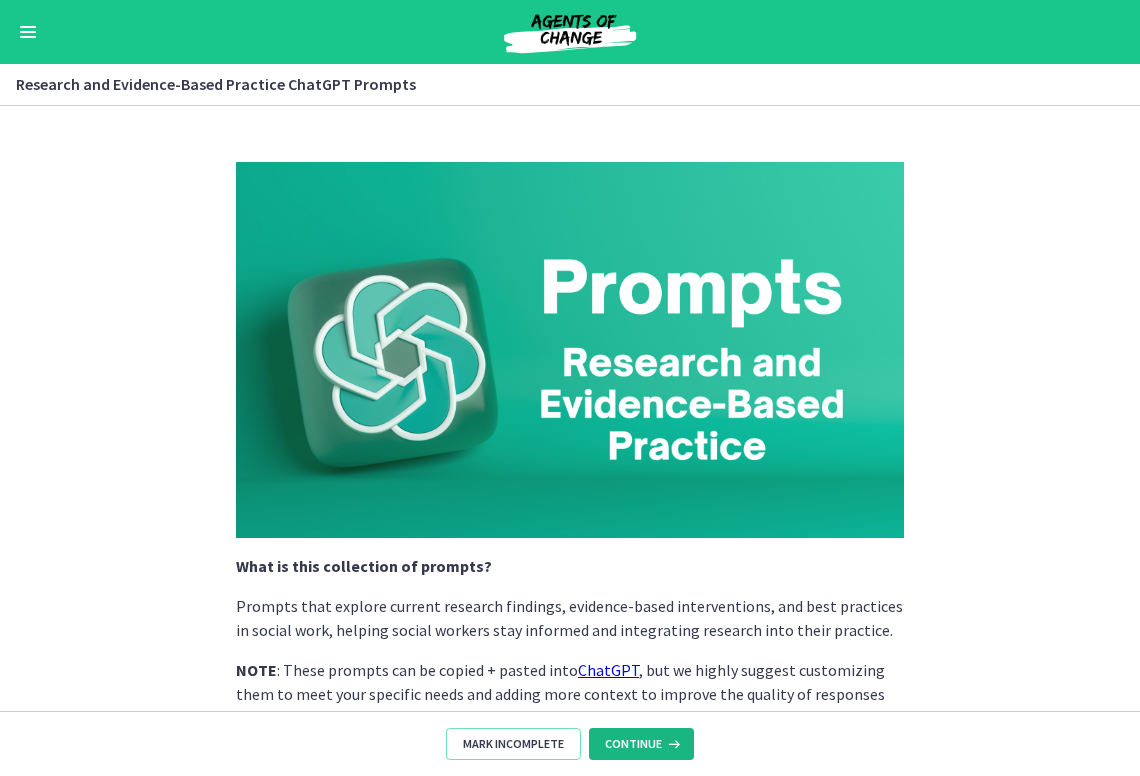 click at bounding box center (672, 744) 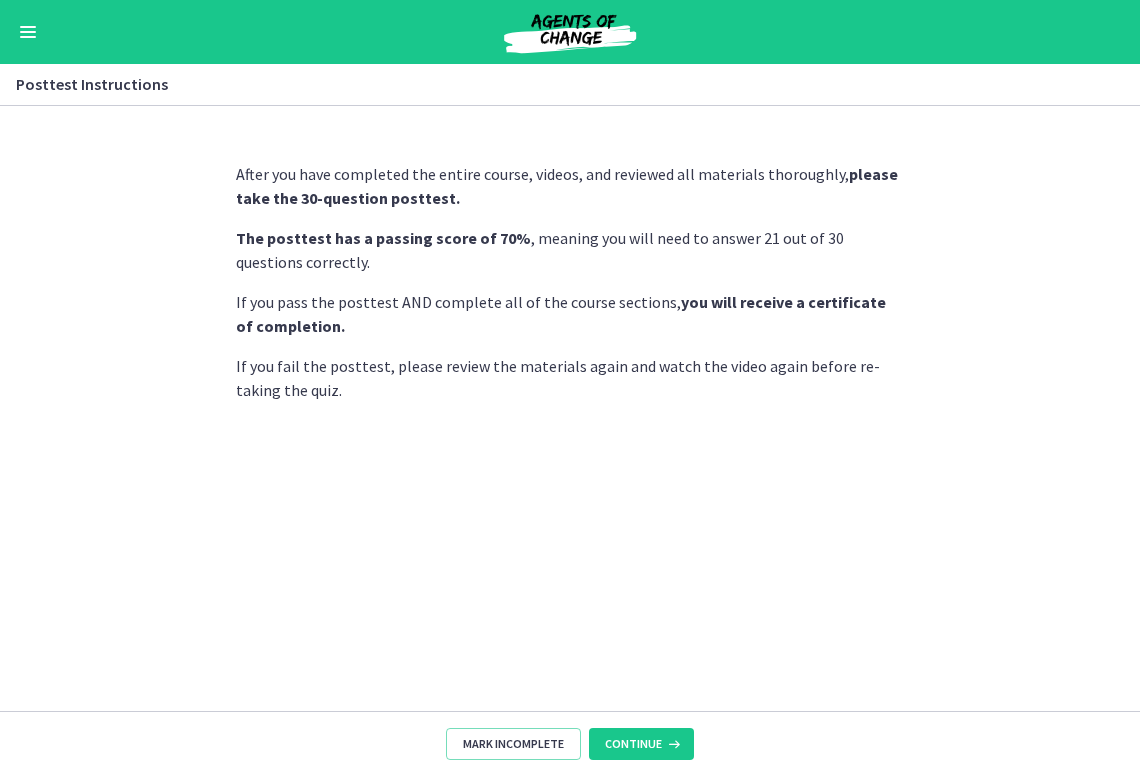 click at bounding box center [672, 744] 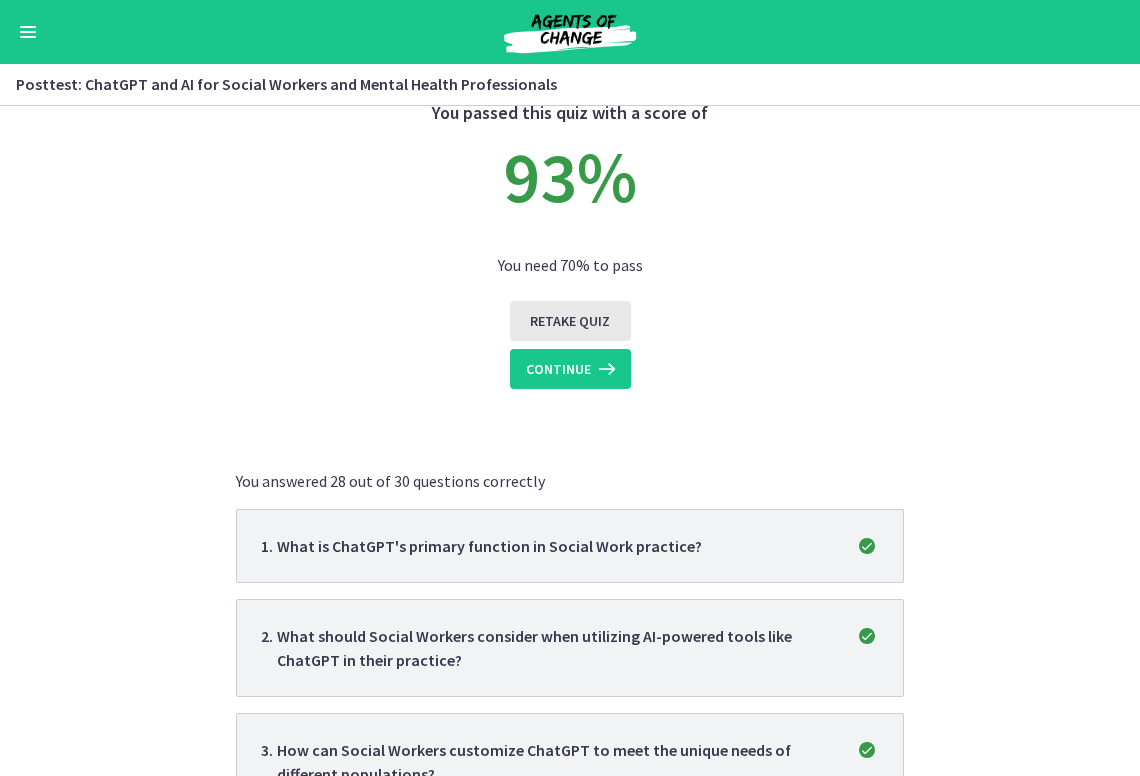 scroll, scrollTop: 100, scrollLeft: 0, axis: vertical 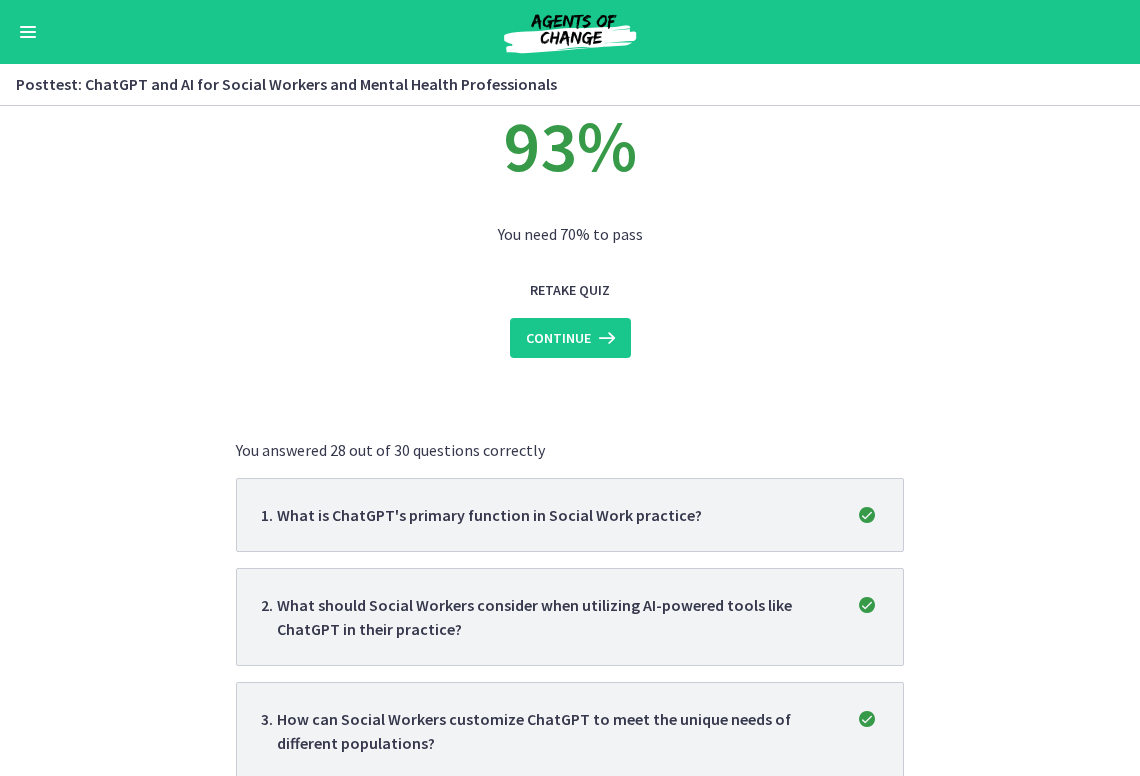click on "What is ChatGPT's primary function in Social Work practice?" at bounding box center (489, 515) 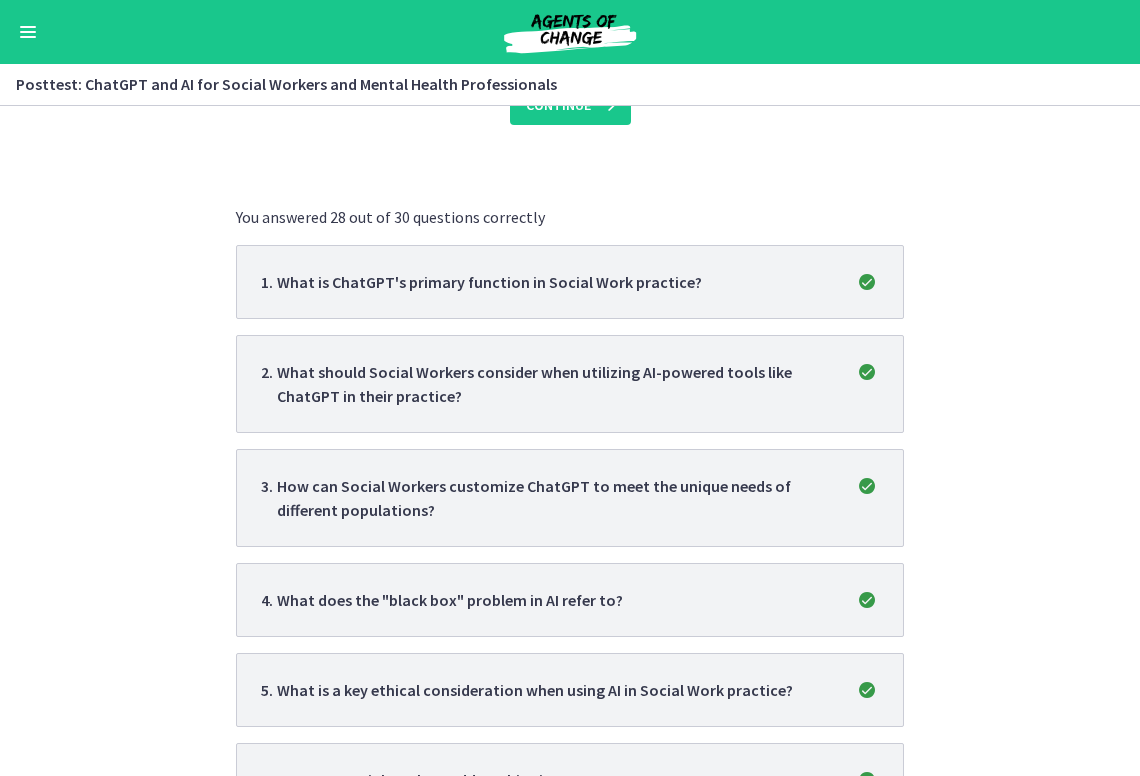 scroll, scrollTop: 700, scrollLeft: 0, axis: vertical 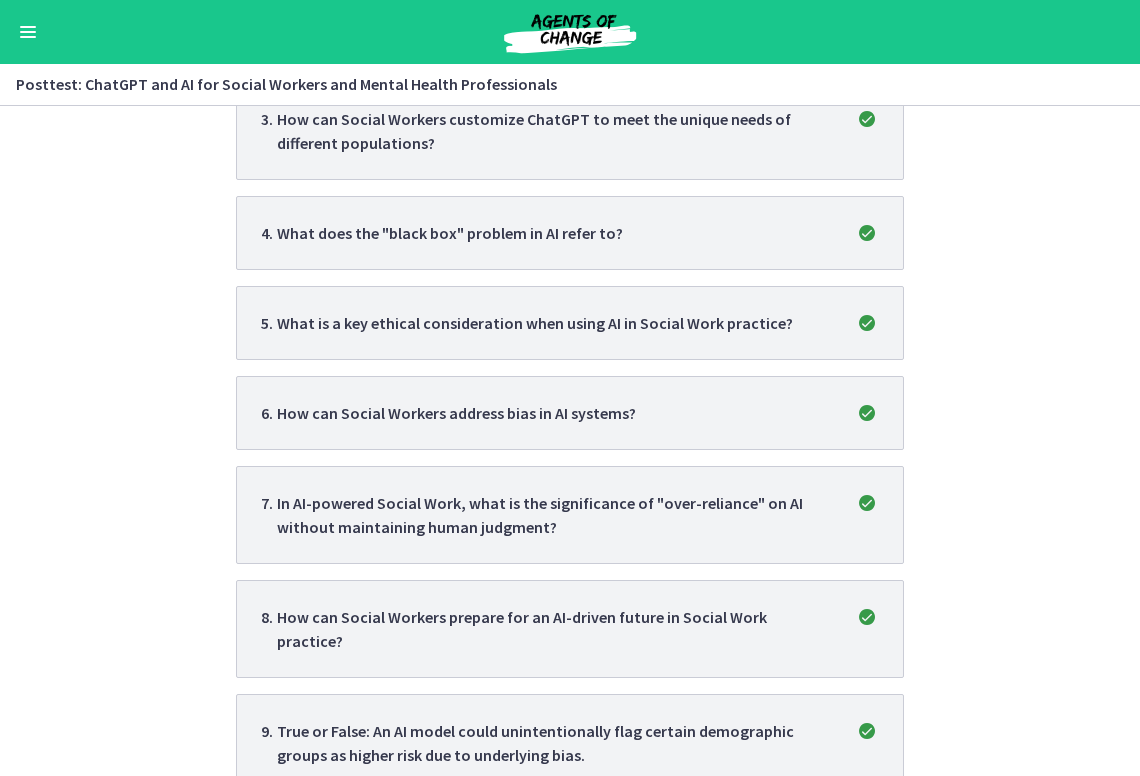 click at bounding box center (867, 233) 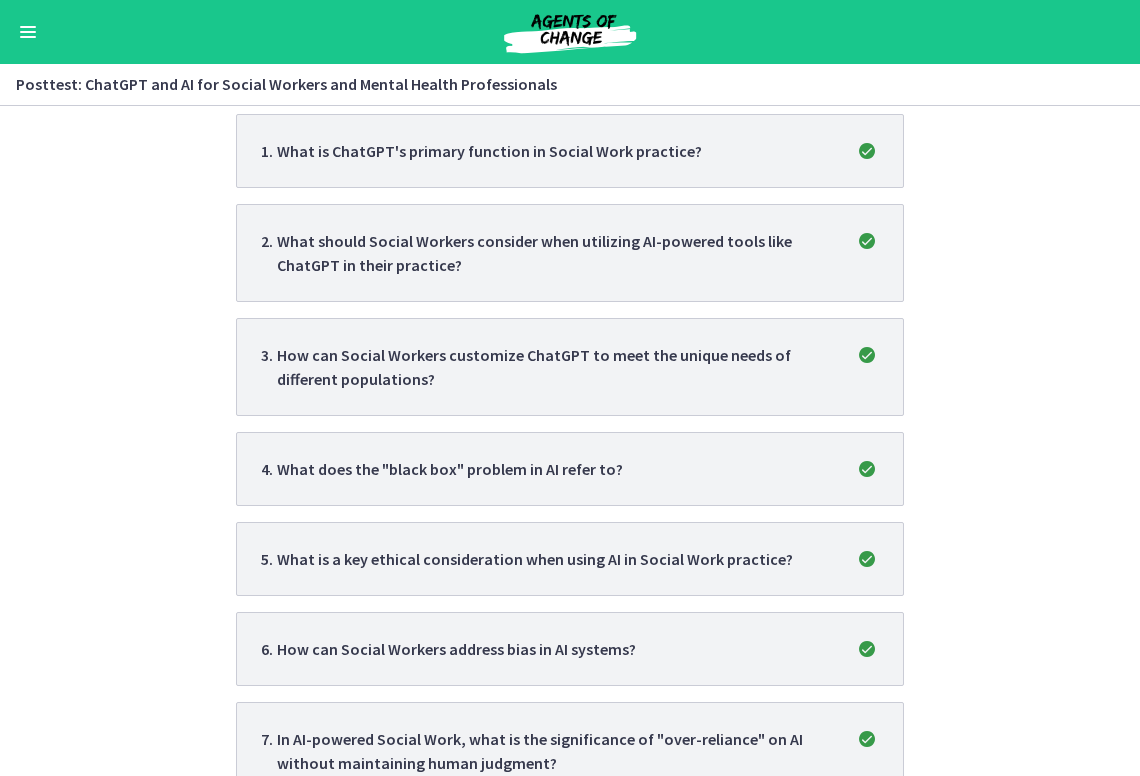 scroll, scrollTop: 0, scrollLeft: 0, axis: both 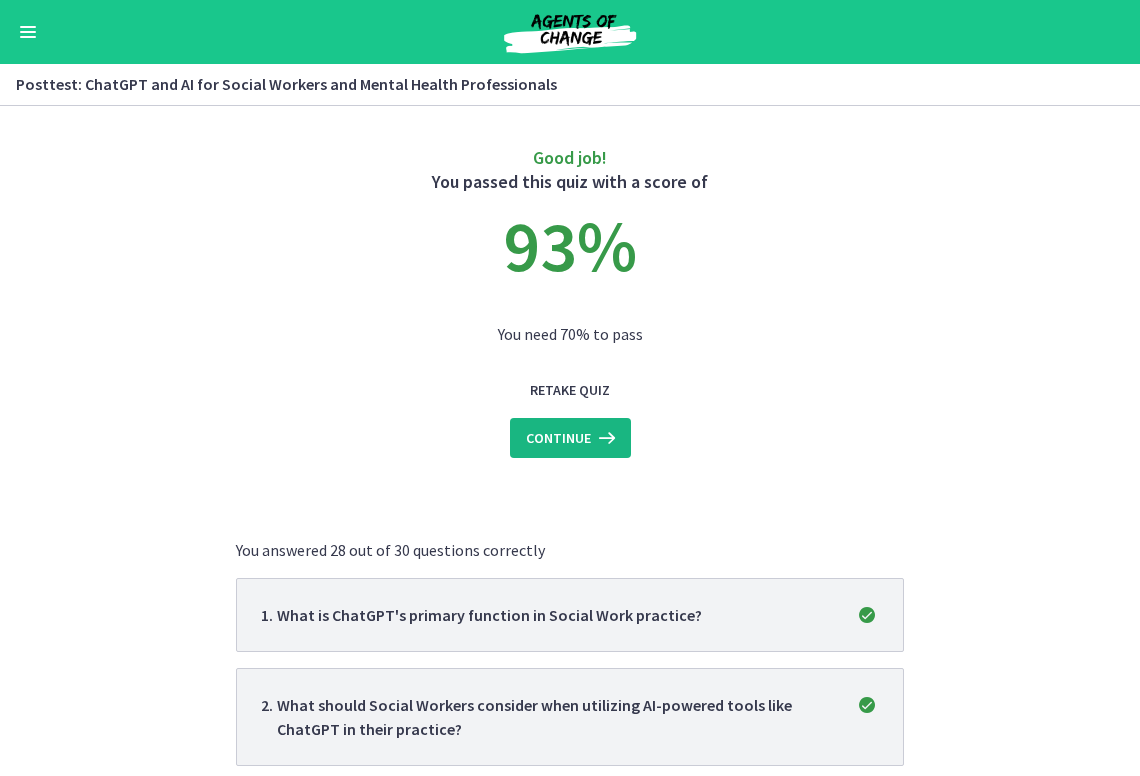 click on "Continue" at bounding box center [558, 438] 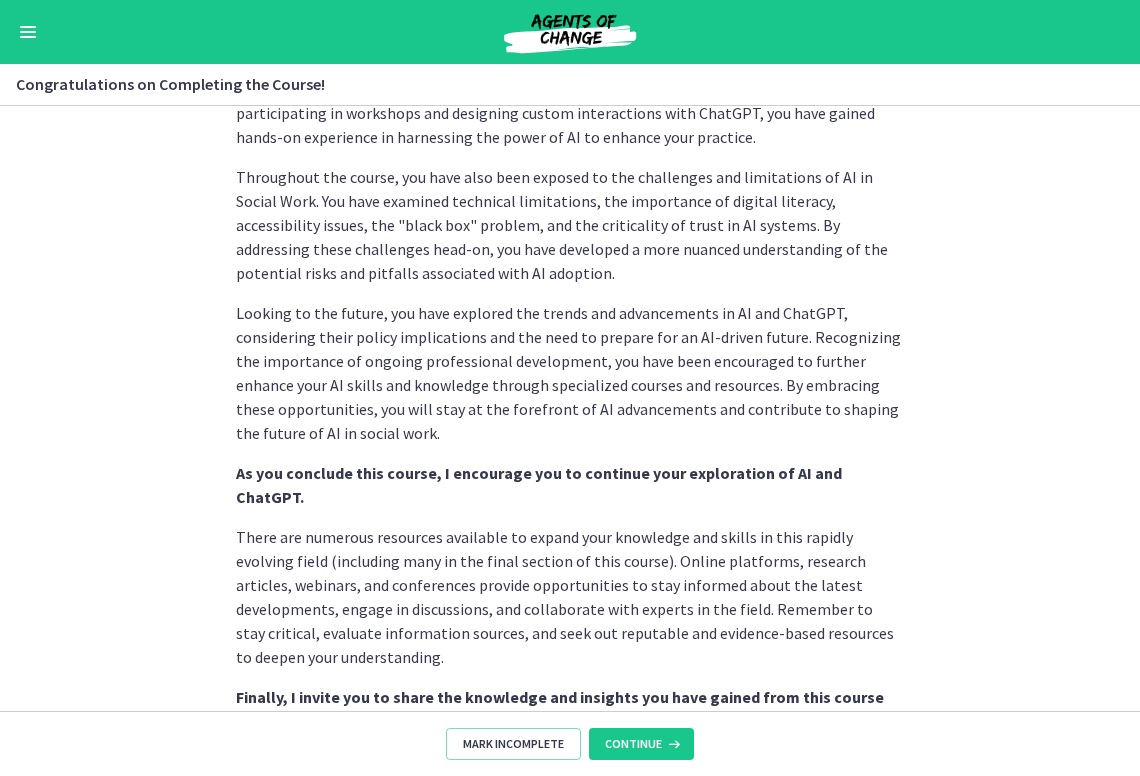 scroll, scrollTop: 900, scrollLeft: 0, axis: vertical 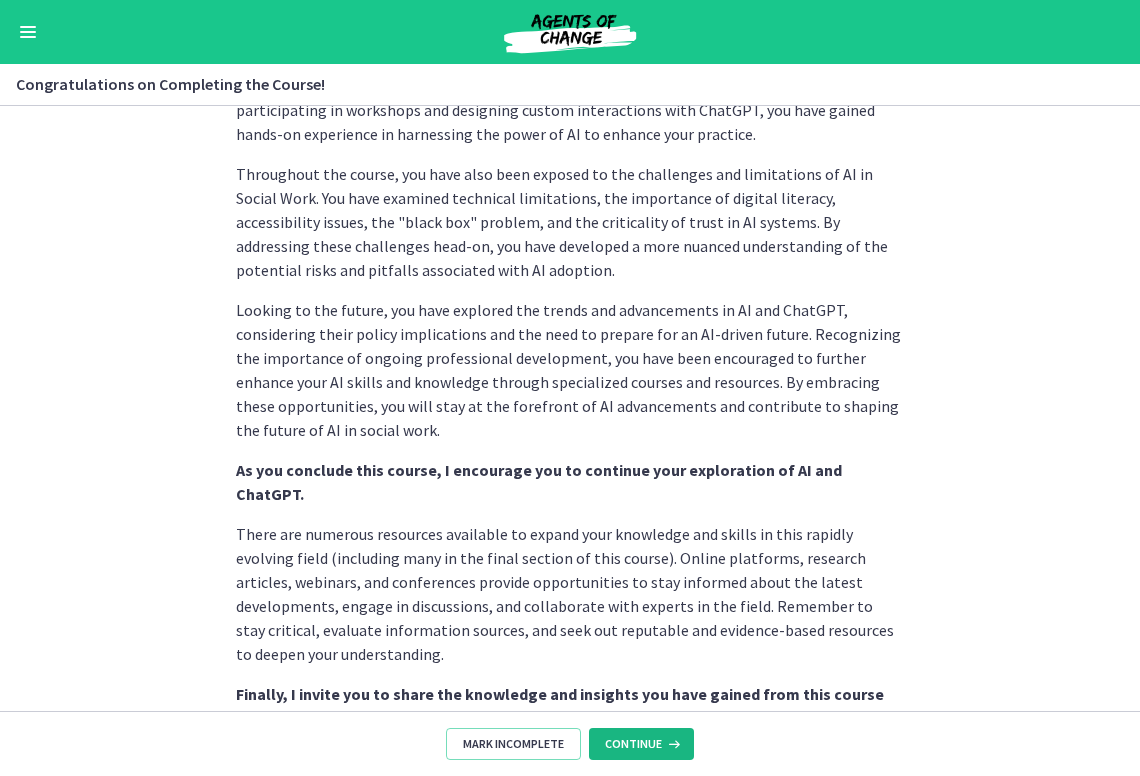 click at bounding box center [672, 744] 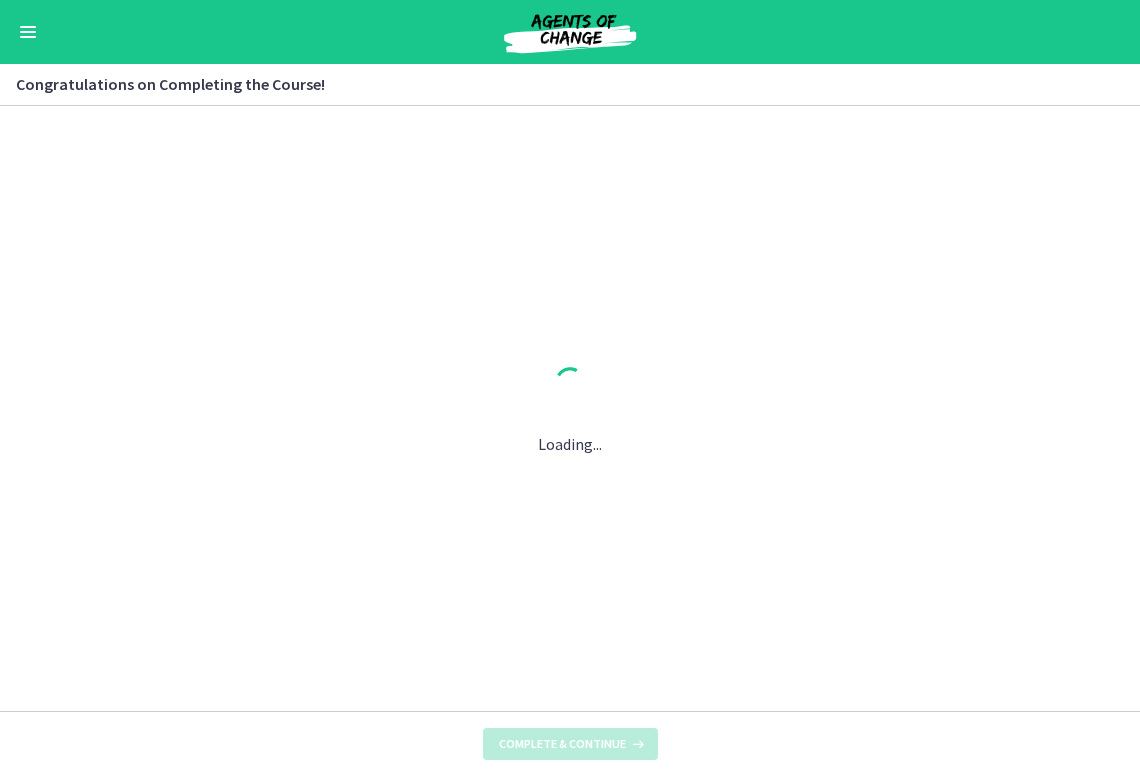 scroll, scrollTop: 0, scrollLeft: 0, axis: both 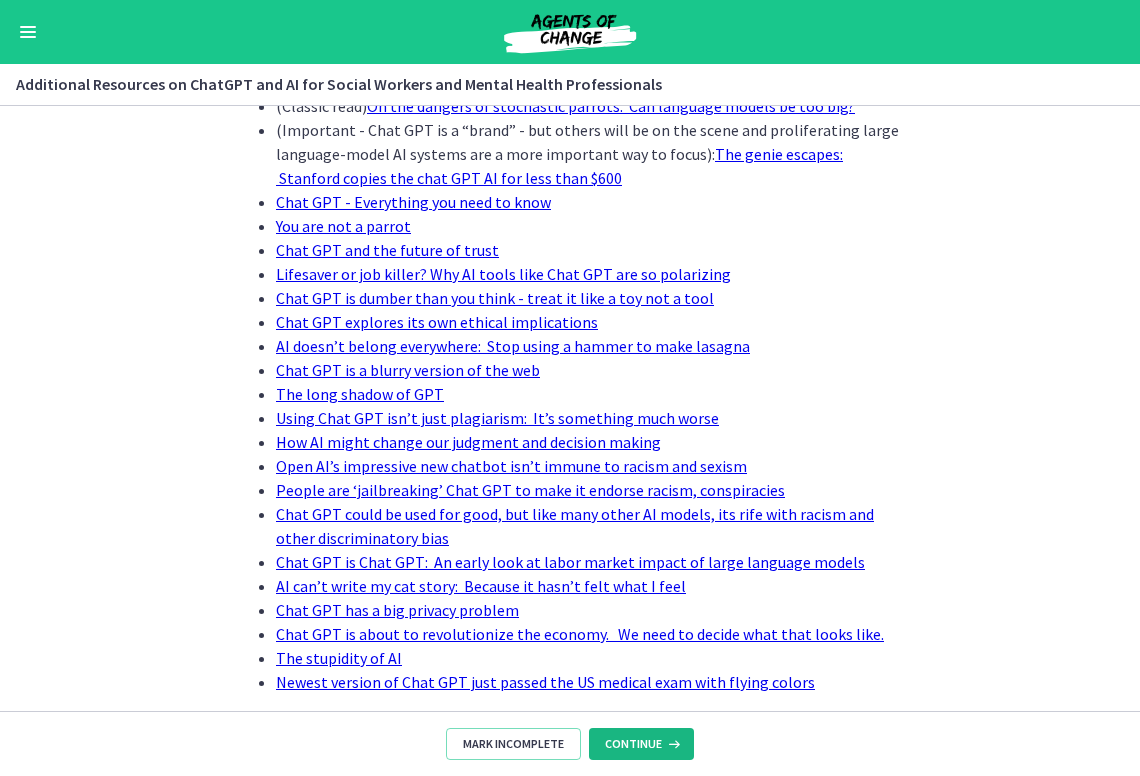 click on "Continue" at bounding box center (641, 744) 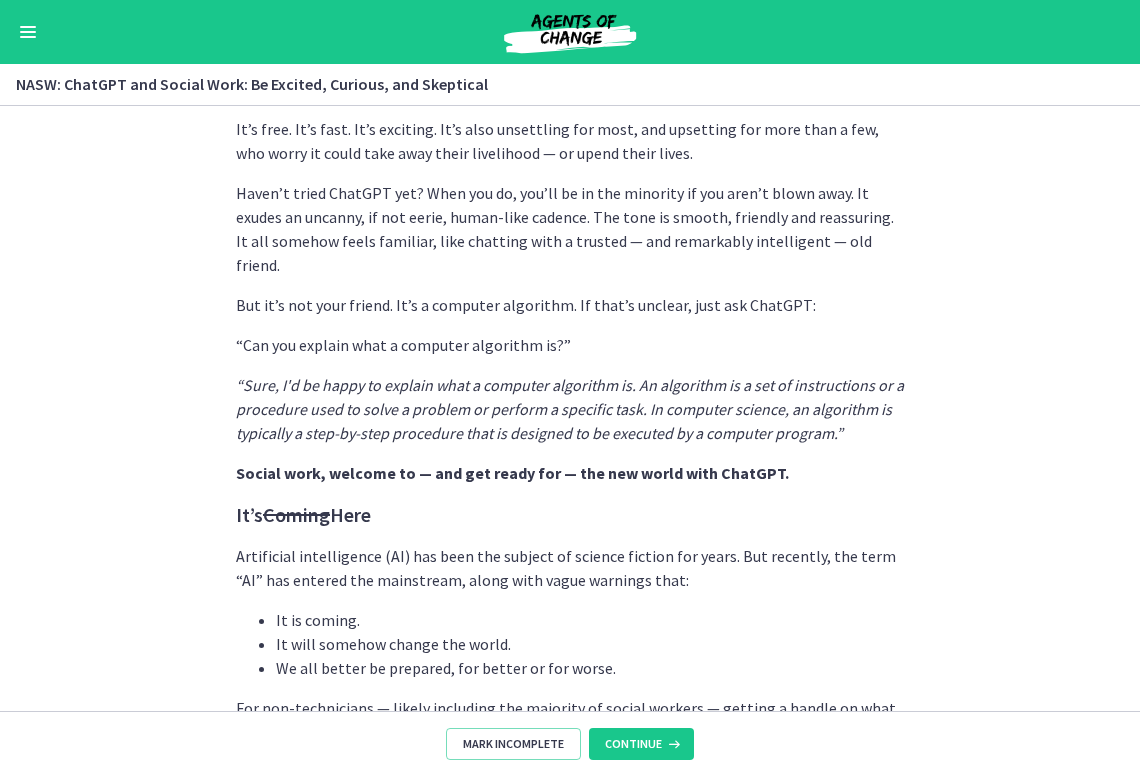 scroll, scrollTop: 800, scrollLeft: 0, axis: vertical 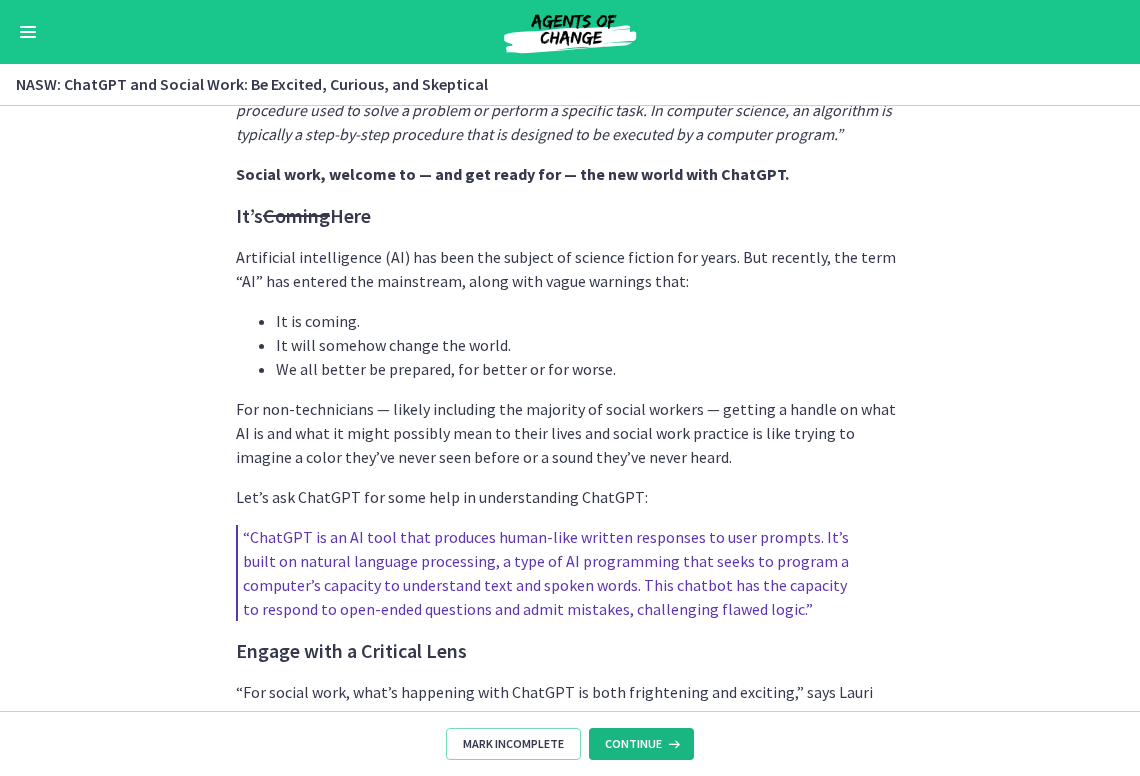 click on "Continue" at bounding box center [633, 744] 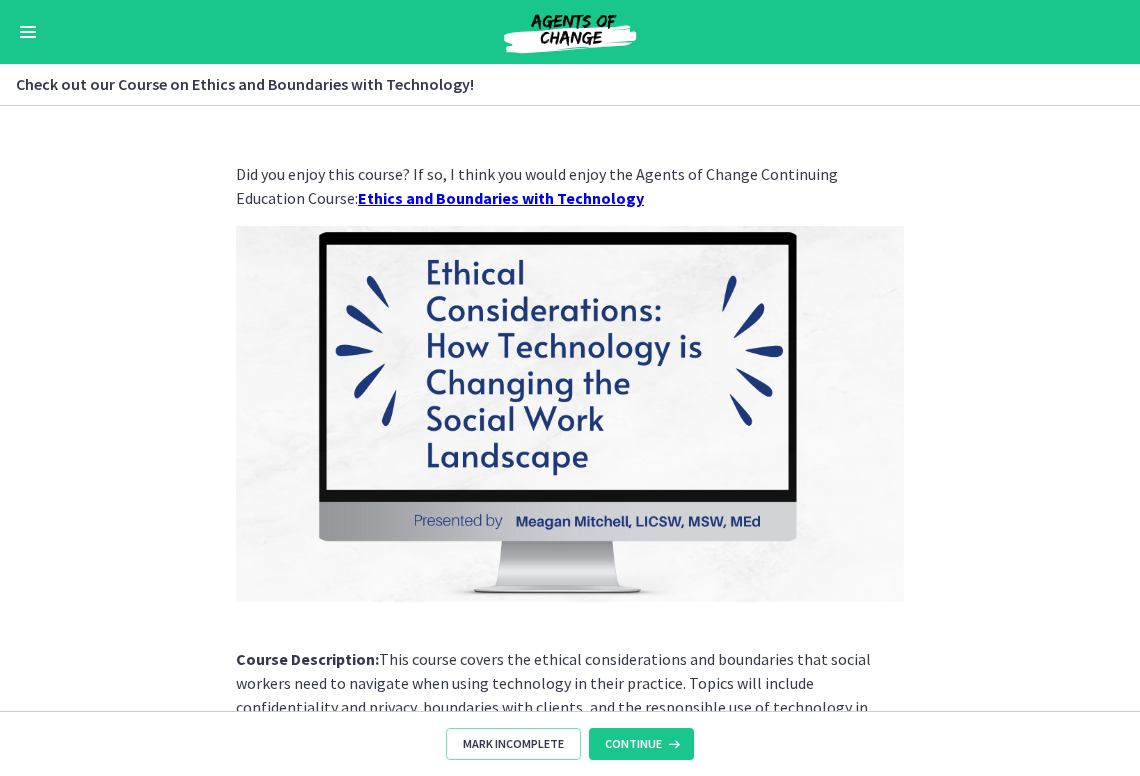 scroll, scrollTop: 255, scrollLeft: 0, axis: vertical 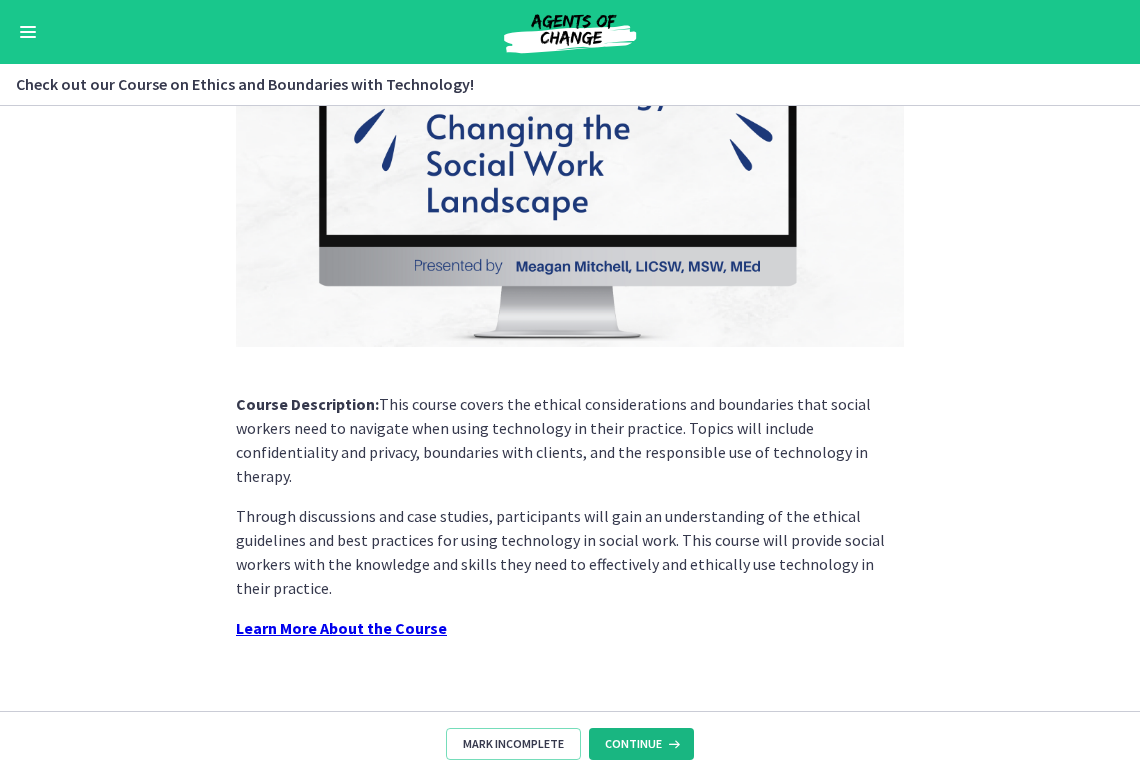 click on "Continue" at bounding box center [641, 744] 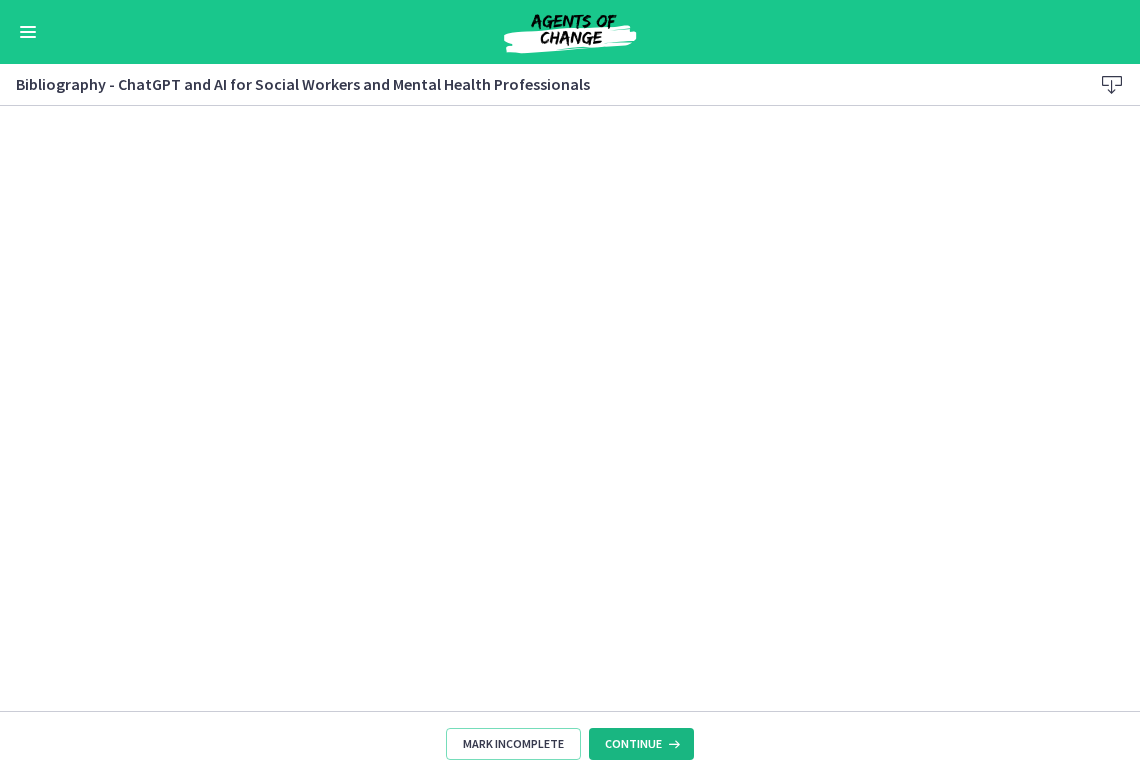 click on "Continue" at bounding box center [633, 744] 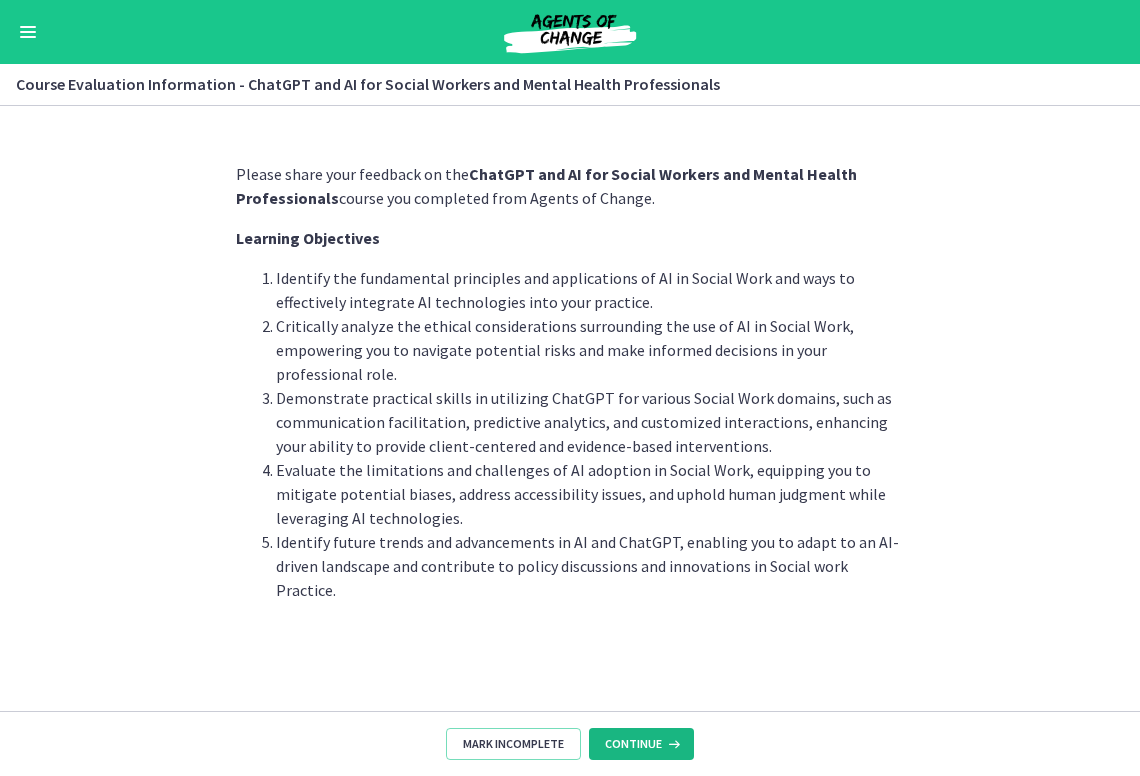 click at bounding box center [672, 744] 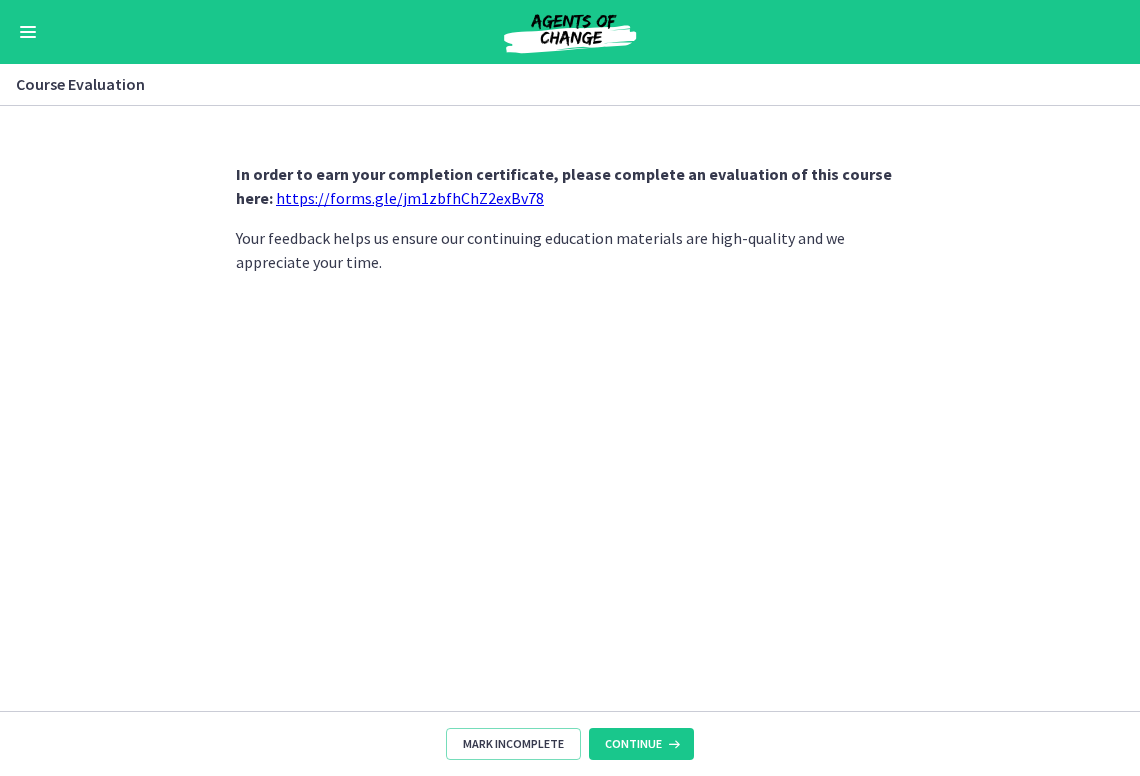 click on "https://forms.gle/jm1zbfhChZ2exBv78" at bounding box center [410, 198] 